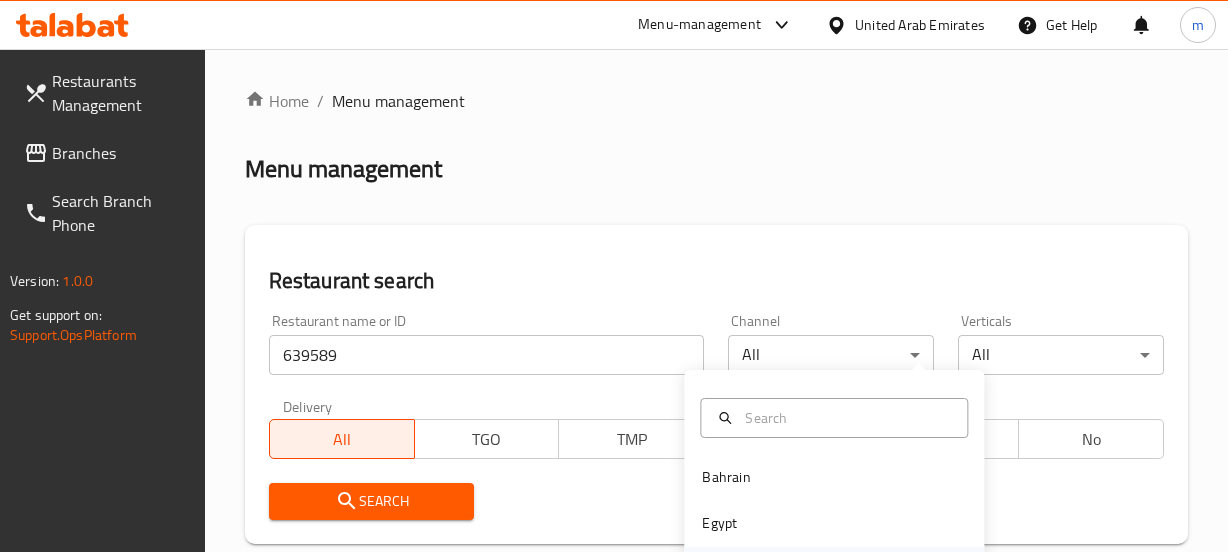 scroll, scrollTop: 318, scrollLeft: 0, axis: vertical 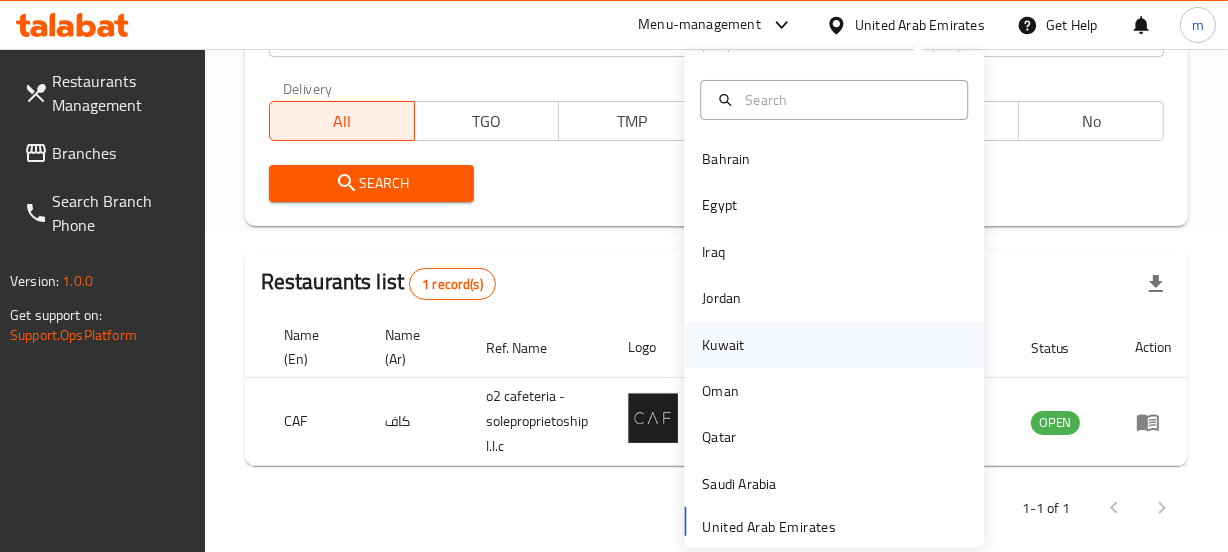 click on "Kuwait" at bounding box center (723, 345) 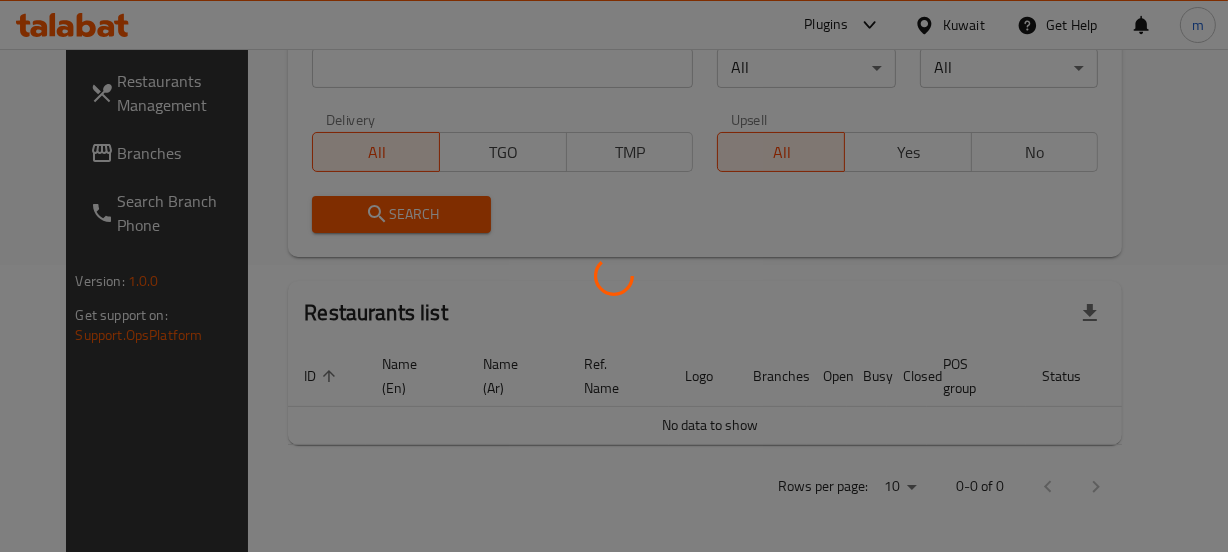 scroll, scrollTop: 318, scrollLeft: 0, axis: vertical 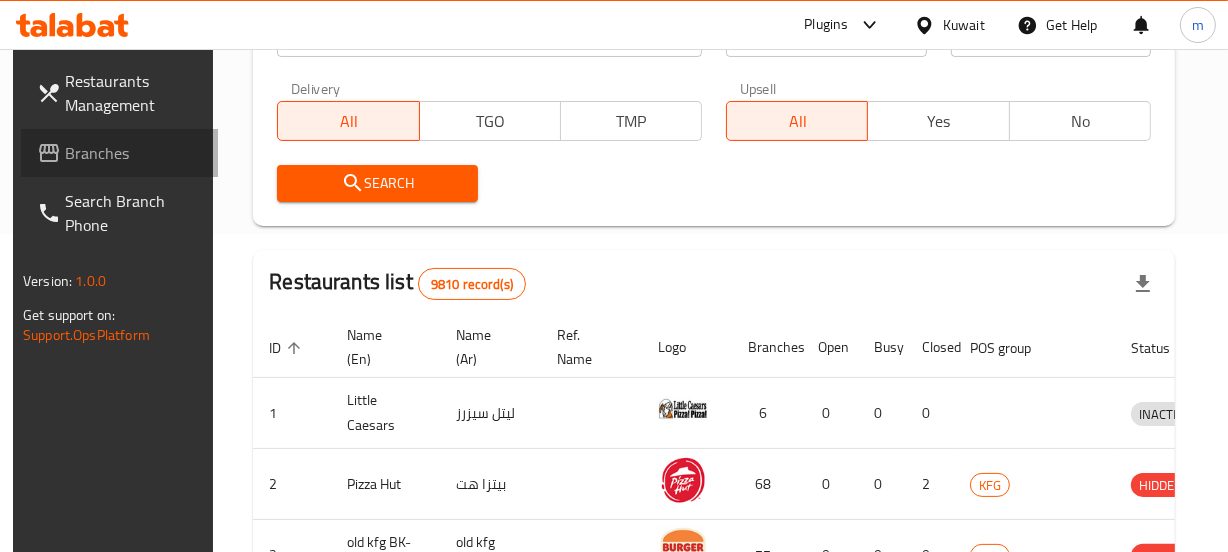 click on "Branches" at bounding box center (133, 153) 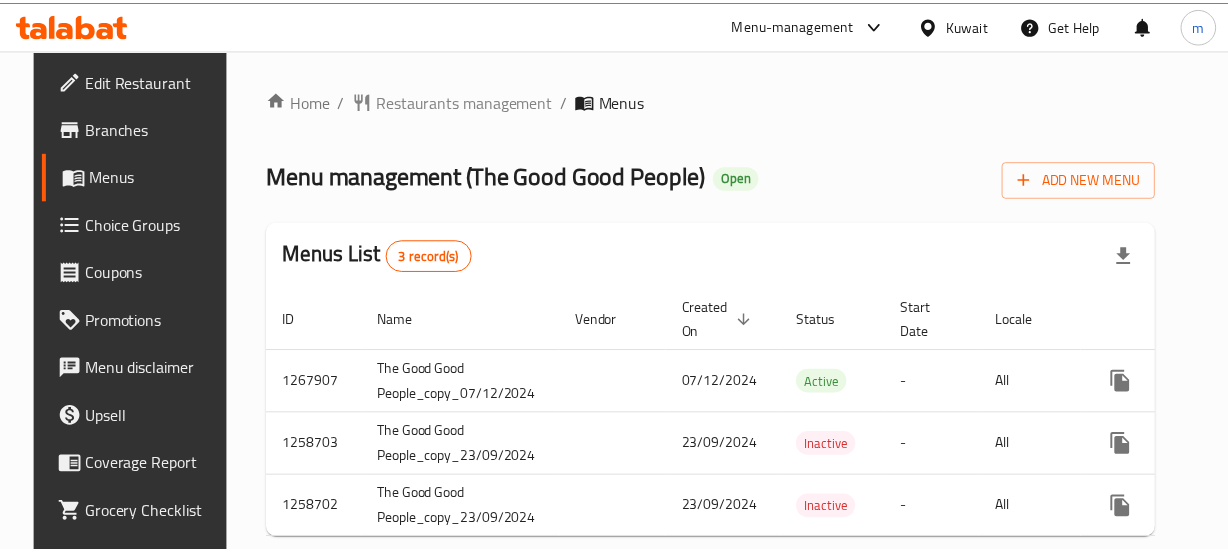 scroll, scrollTop: 0, scrollLeft: 0, axis: both 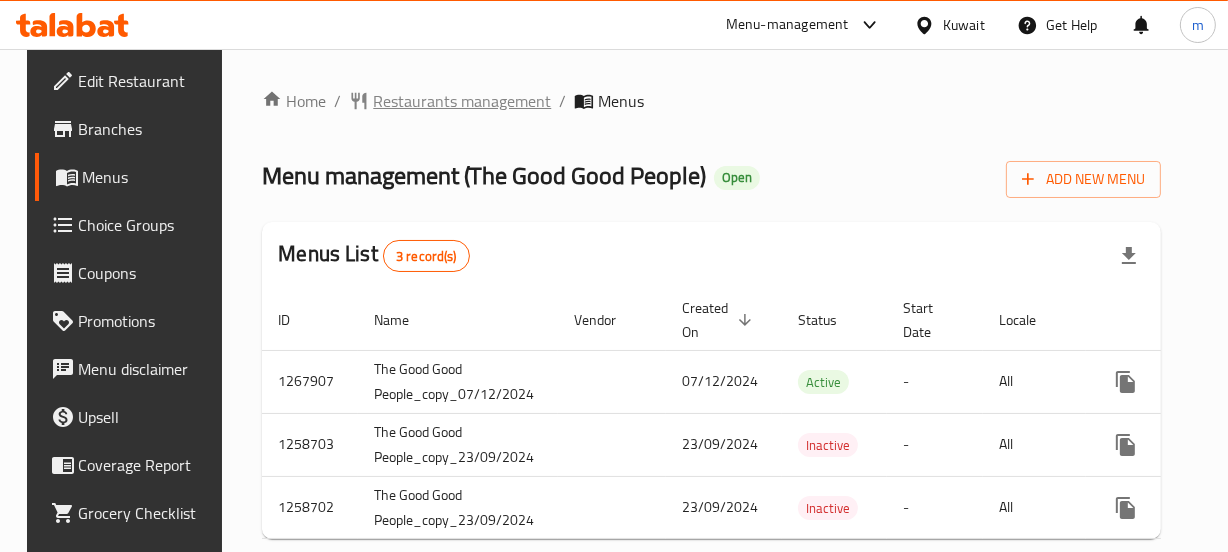 click on "Restaurants management" at bounding box center (462, 101) 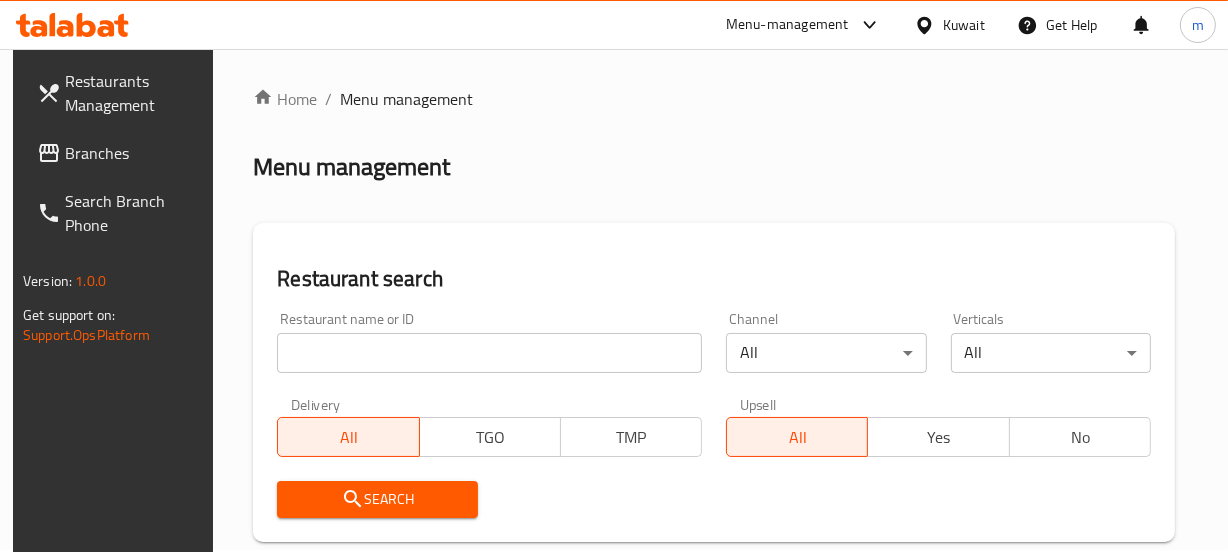 scroll, scrollTop: 0, scrollLeft: 0, axis: both 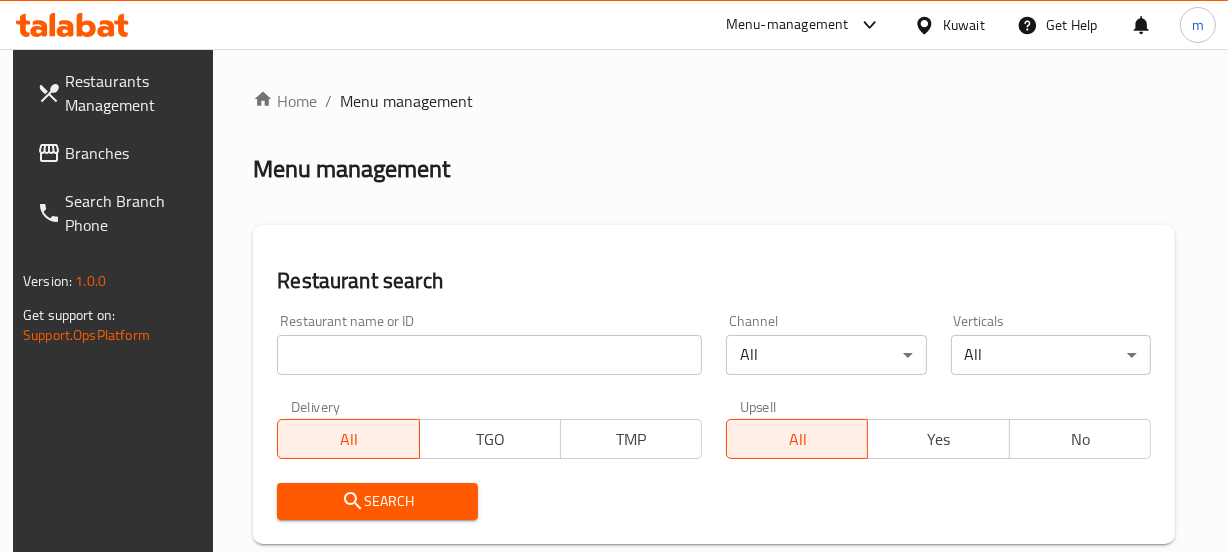 click at bounding box center (489, 355) 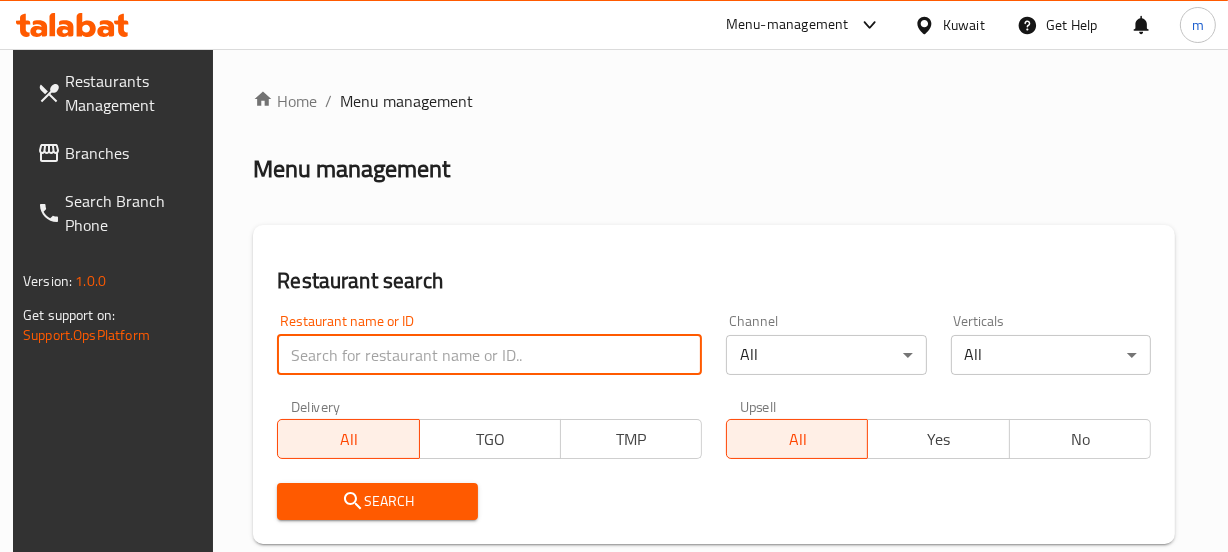 paste on "683494" 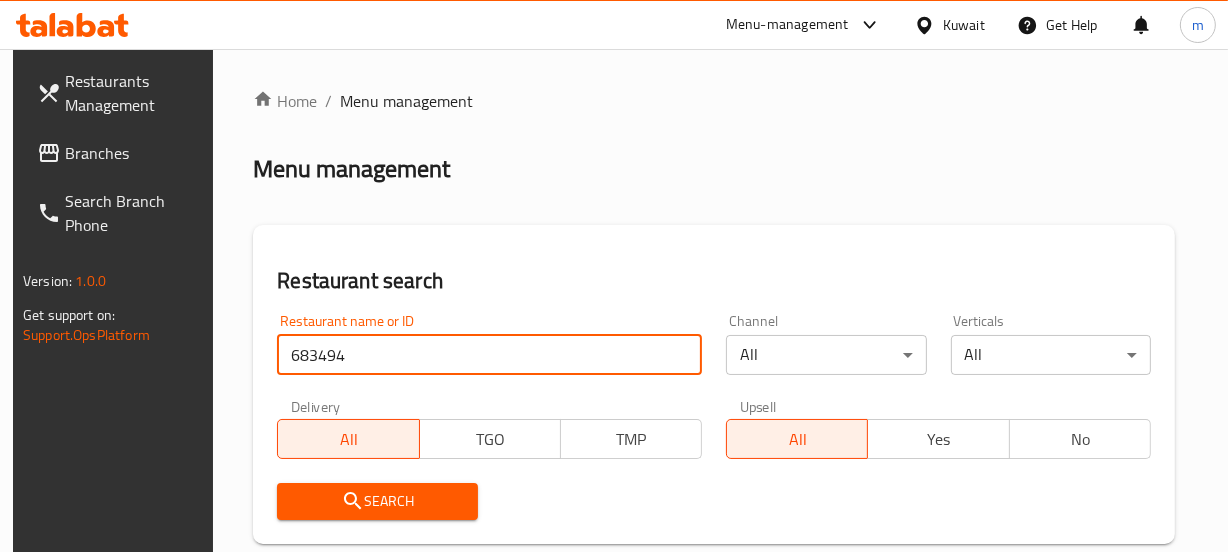 type on "683494" 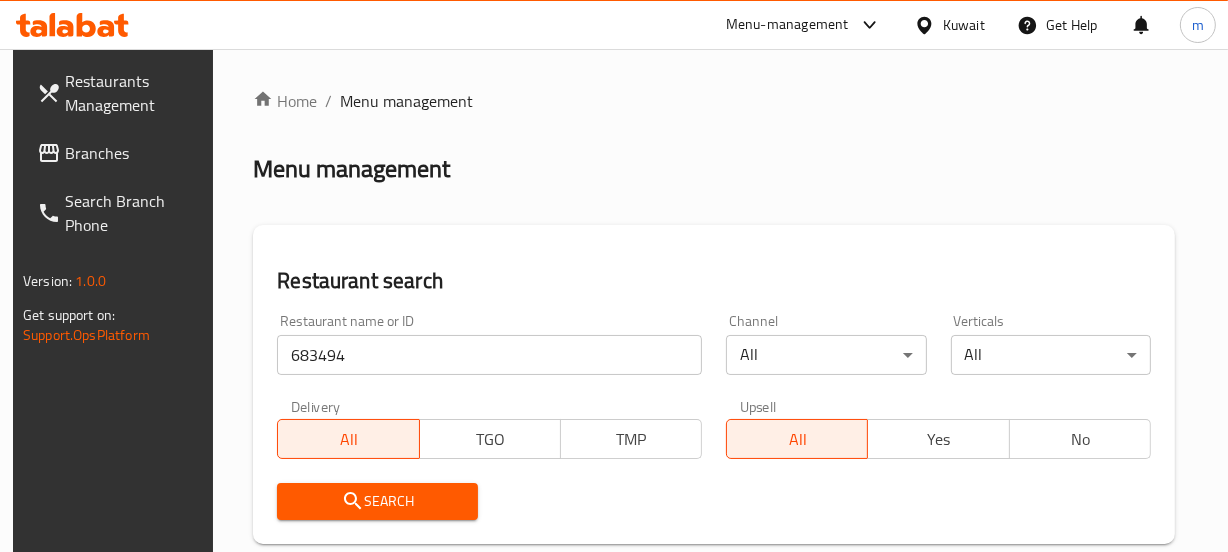 drag, startPoint x: 387, startPoint y: 489, endPoint x: 403, endPoint y: 451, distance: 41.231056 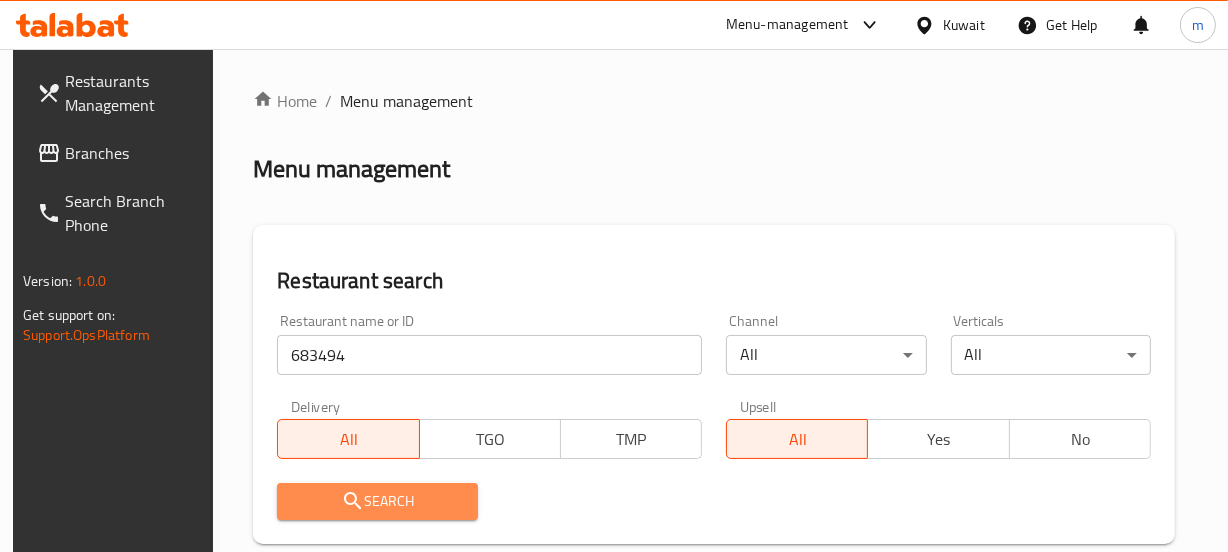 click on "Search" at bounding box center (377, 501) 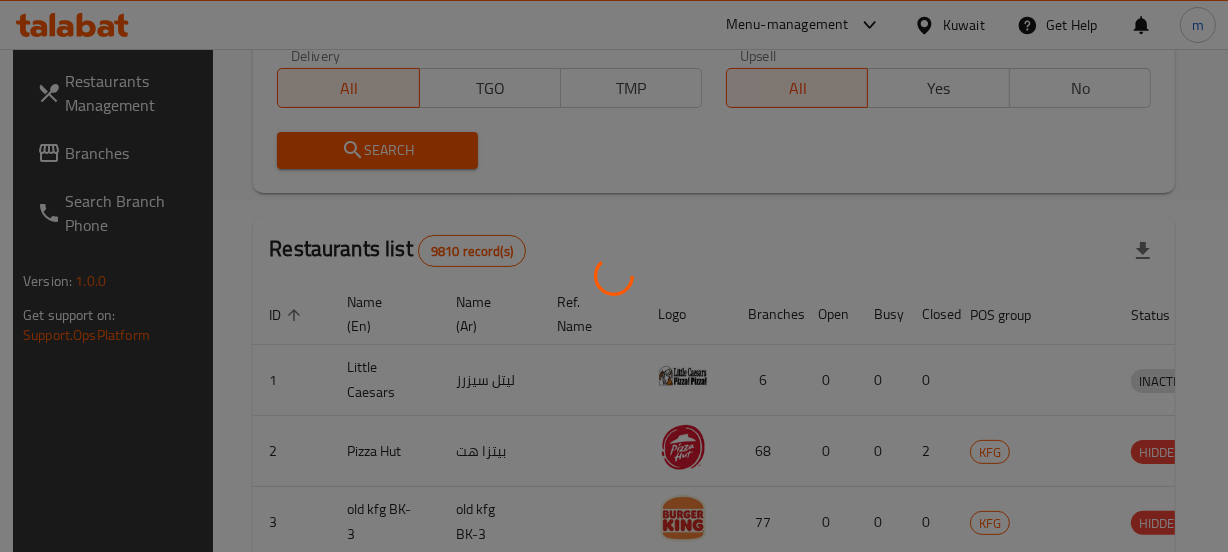 scroll, scrollTop: 380, scrollLeft: 0, axis: vertical 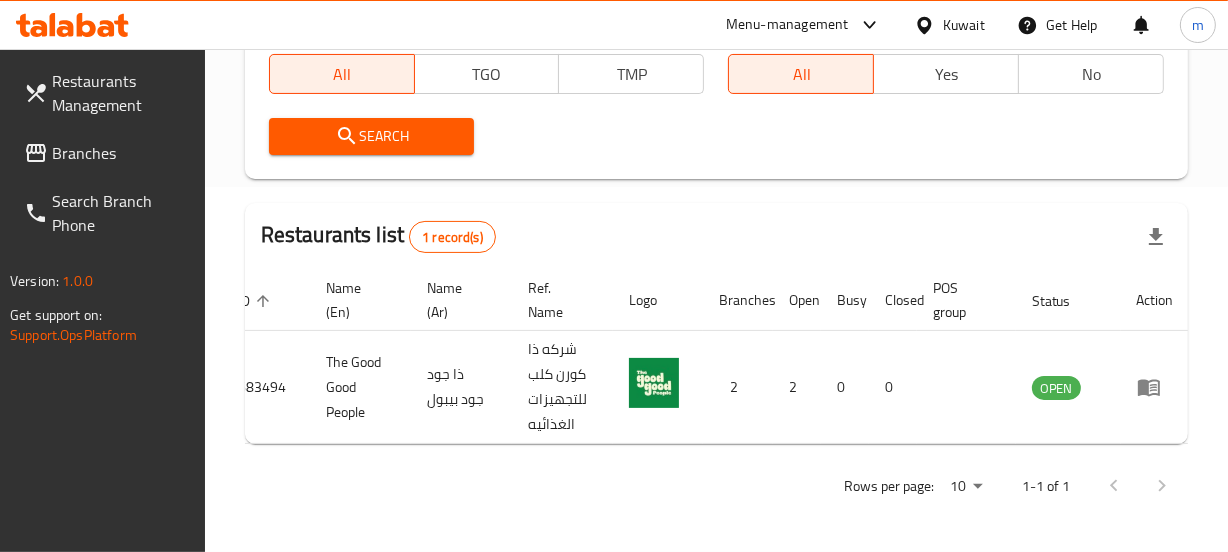click on "Branches" at bounding box center (120, 153) 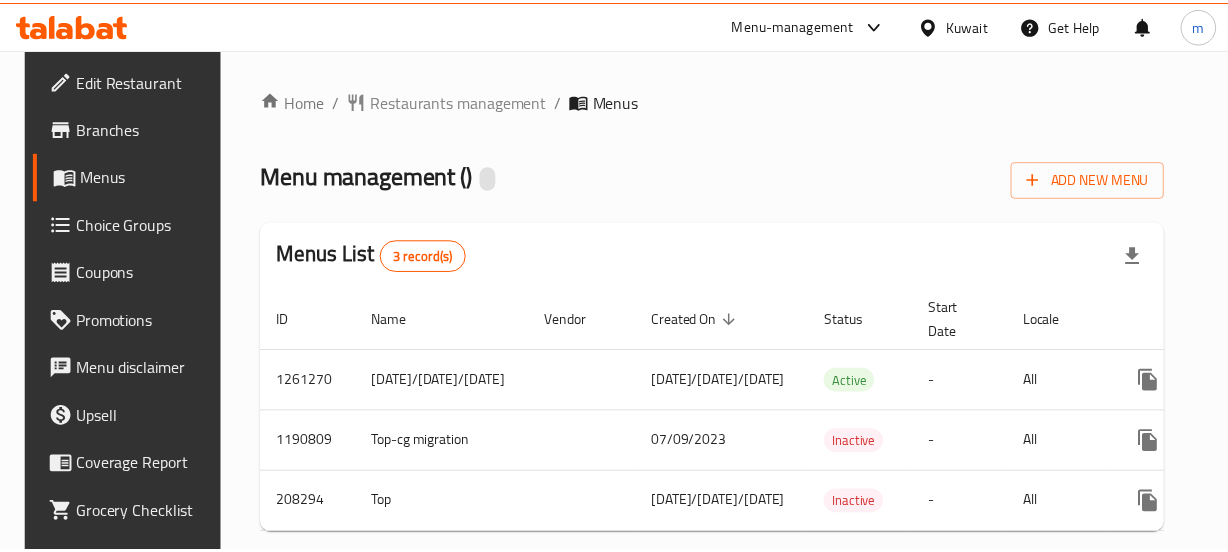 scroll, scrollTop: 0, scrollLeft: 0, axis: both 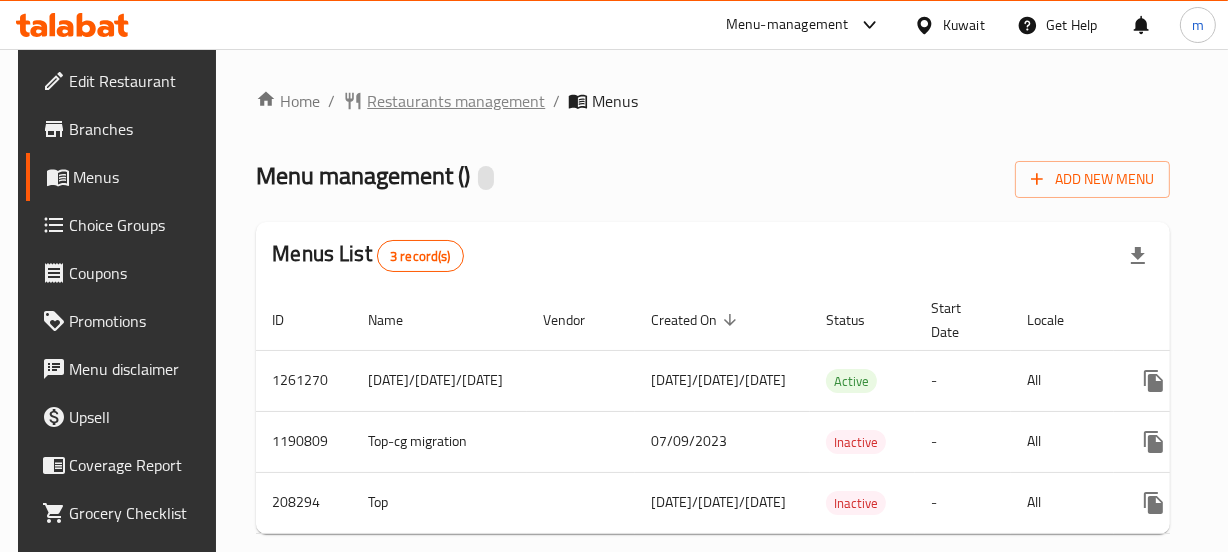 click on "Restaurants management" at bounding box center (456, 101) 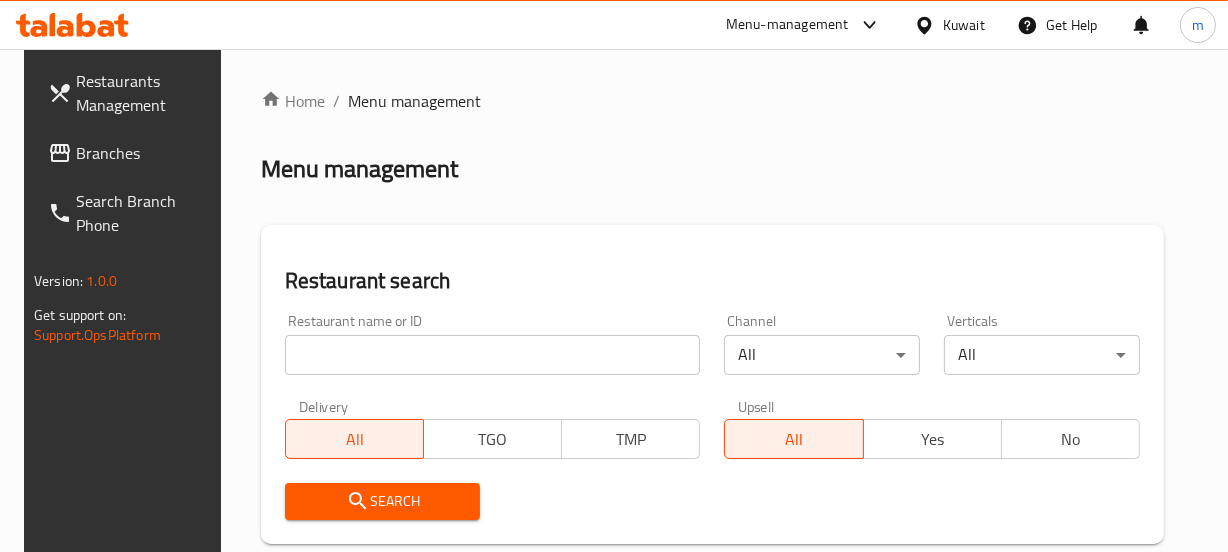 click at bounding box center [493, 355] 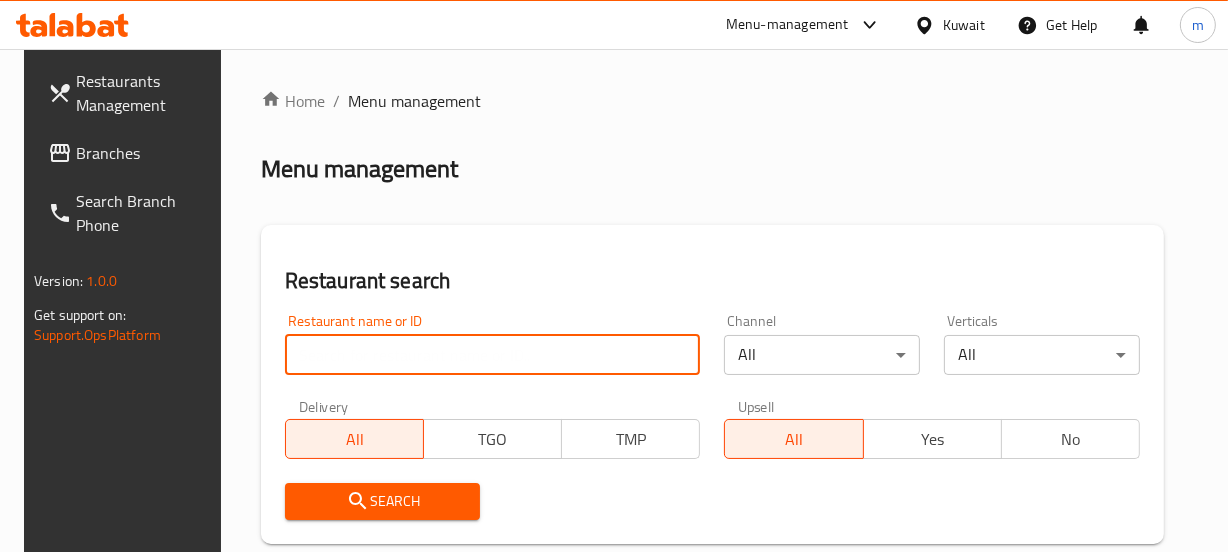 paste on "623251" 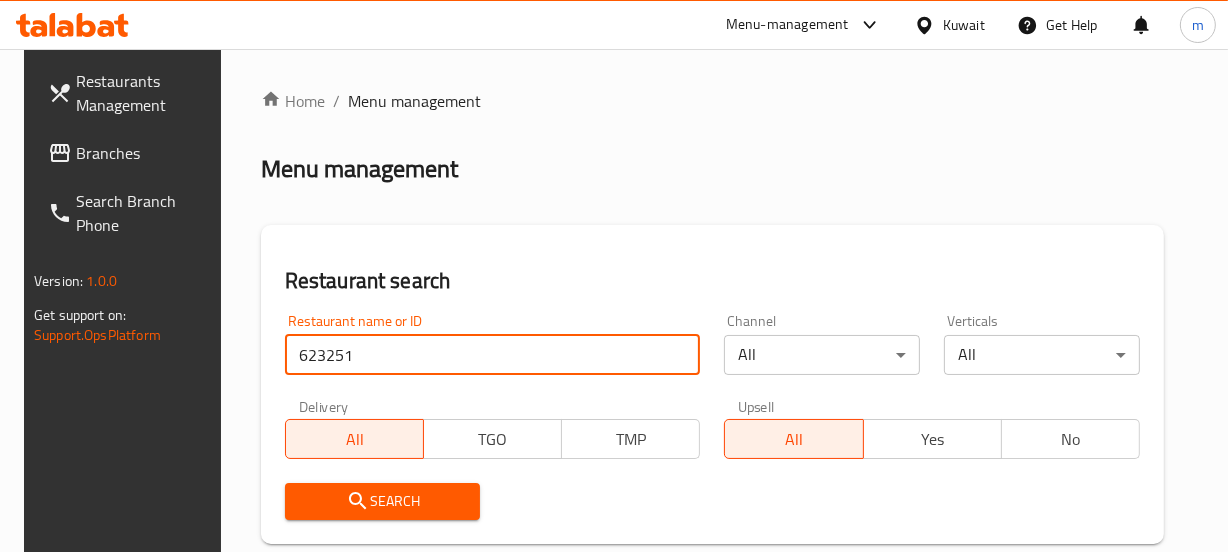 type on "623251" 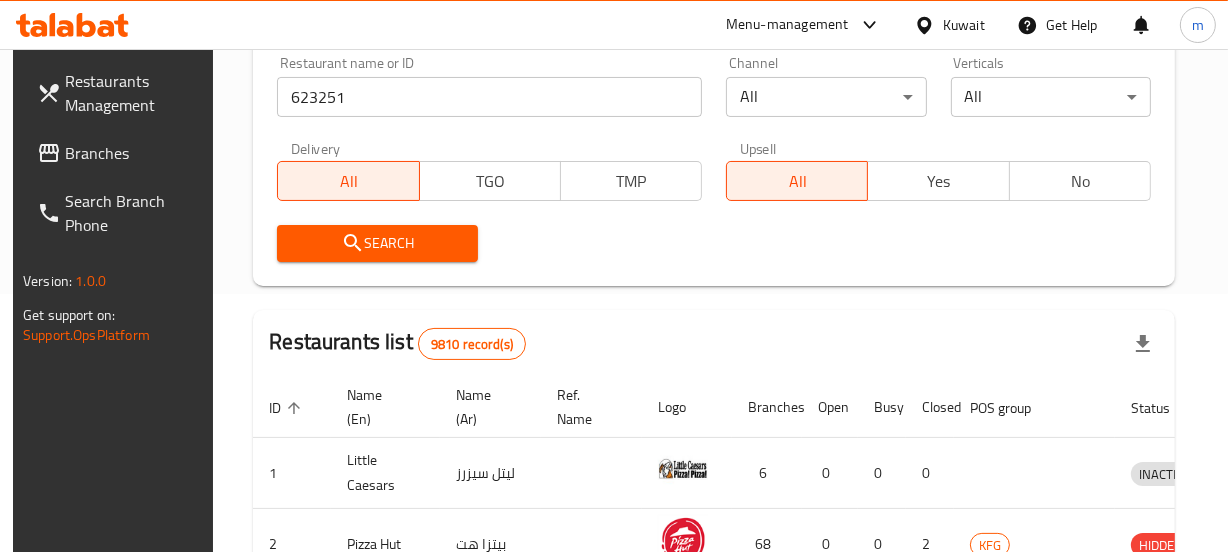 scroll, scrollTop: 272, scrollLeft: 0, axis: vertical 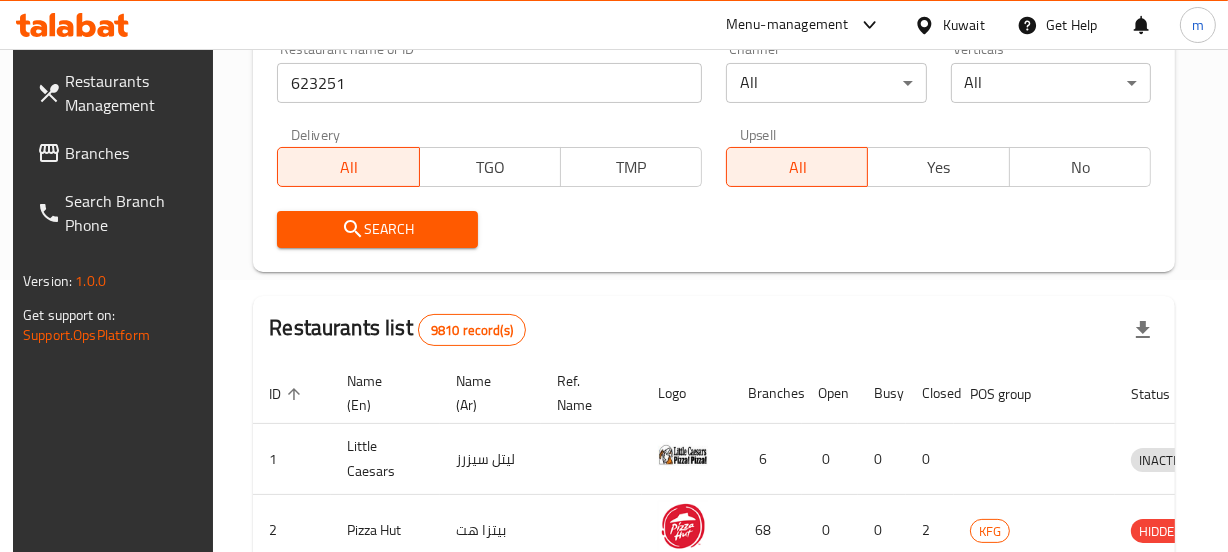 click on "Search" at bounding box center [377, 229] 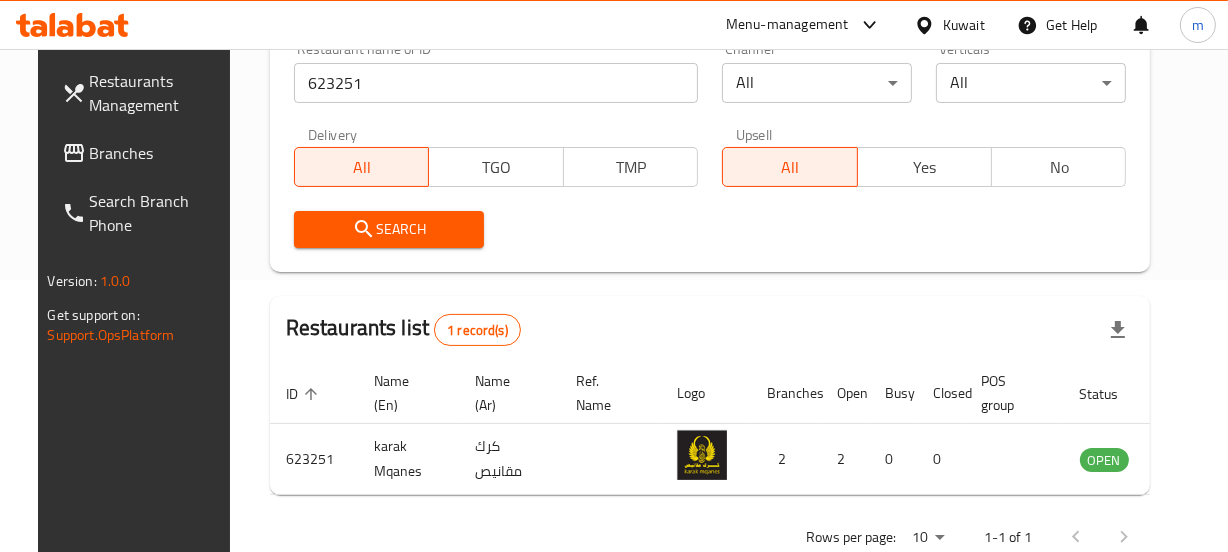 scroll, scrollTop: 0, scrollLeft: 23, axis: horizontal 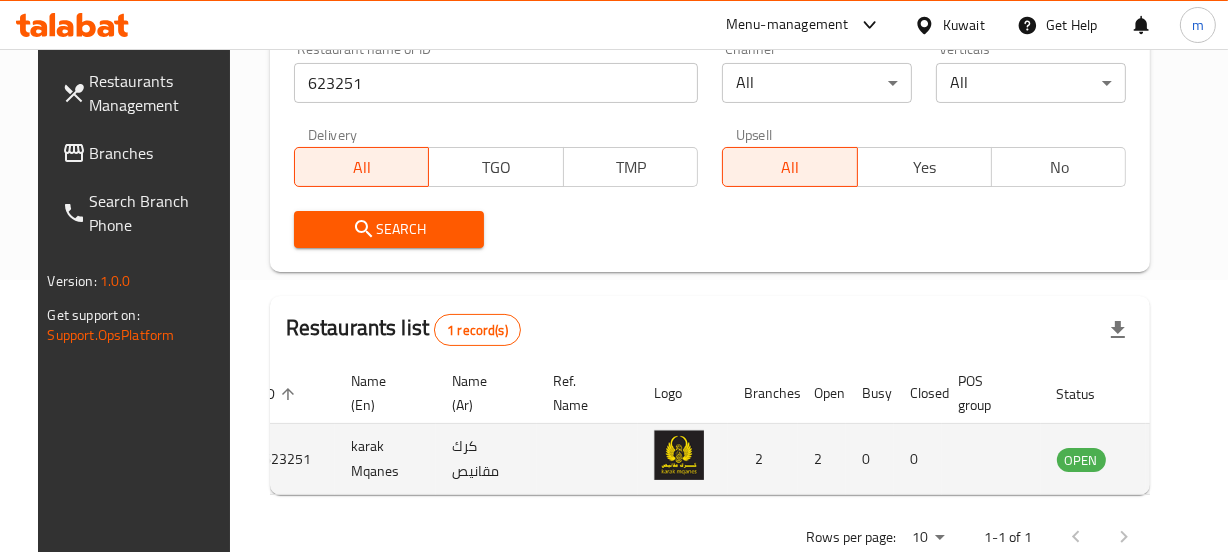 click at bounding box center [679, 455] 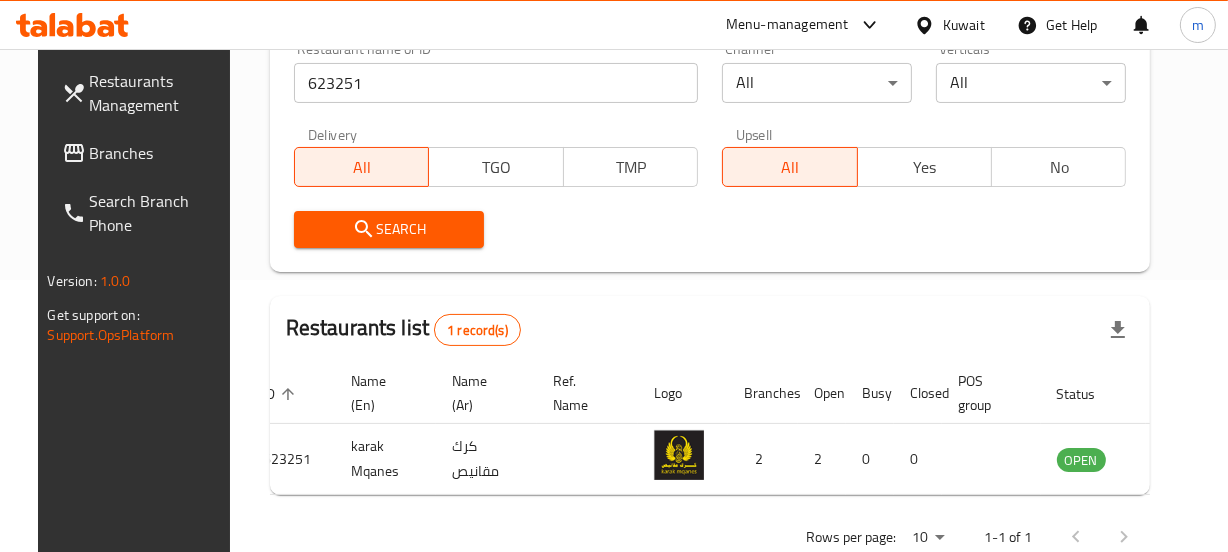 drag, startPoint x: 650, startPoint y: 454, endPoint x: 1048, endPoint y: -106, distance: 687.02545 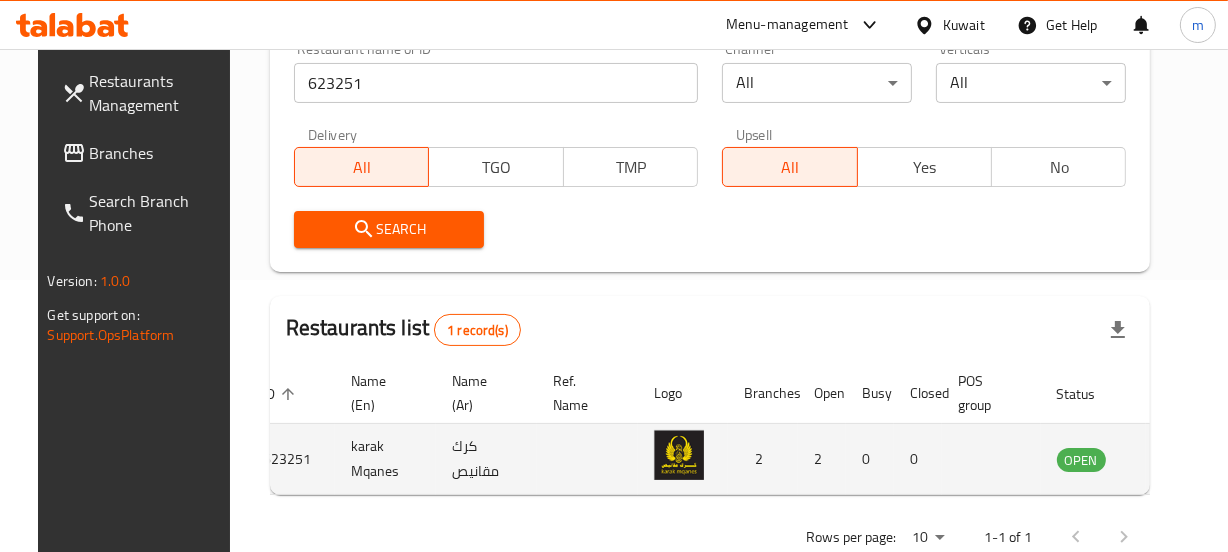 click at bounding box center [679, 455] 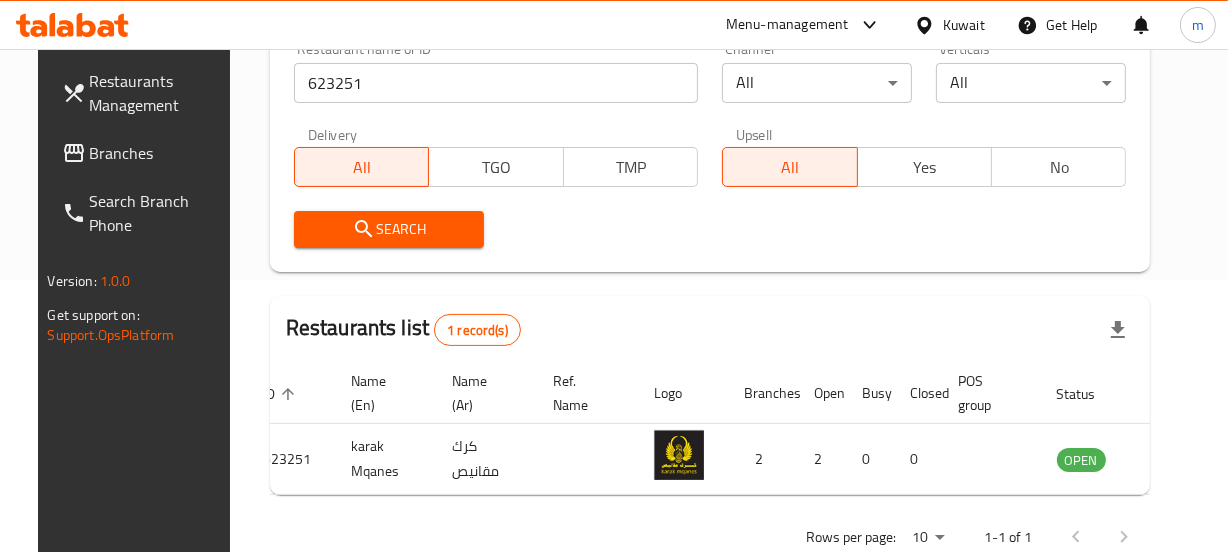 drag, startPoint x: 641, startPoint y: 453, endPoint x: 600, endPoint y: 323, distance: 136.31215 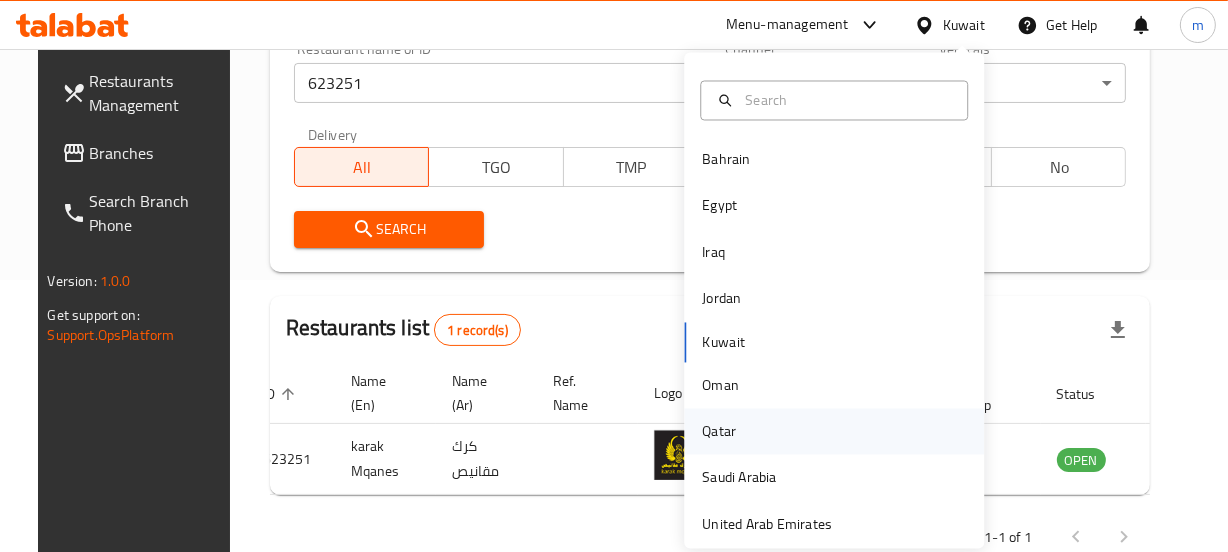 click on "Qatar" at bounding box center (719, 432) 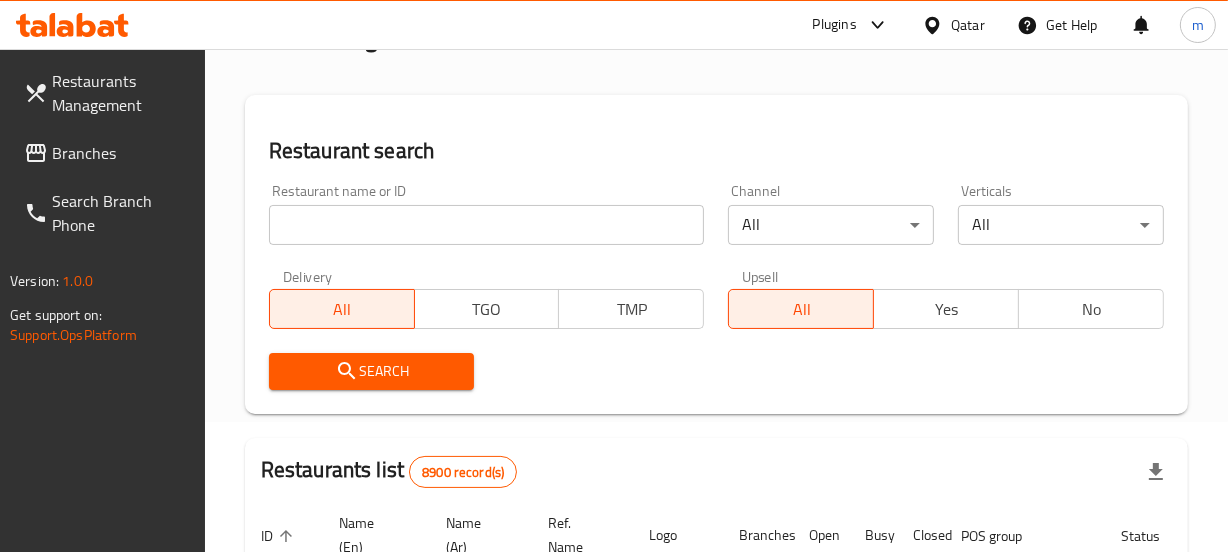 scroll, scrollTop: 0, scrollLeft: 0, axis: both 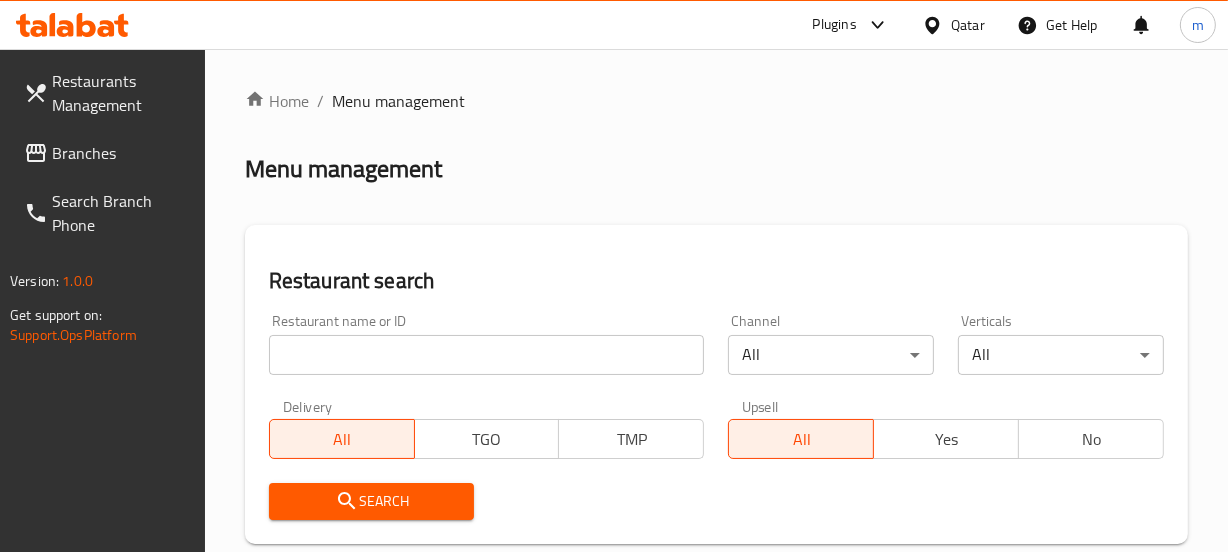 click on "Branches" at bounding box center (120, 153) 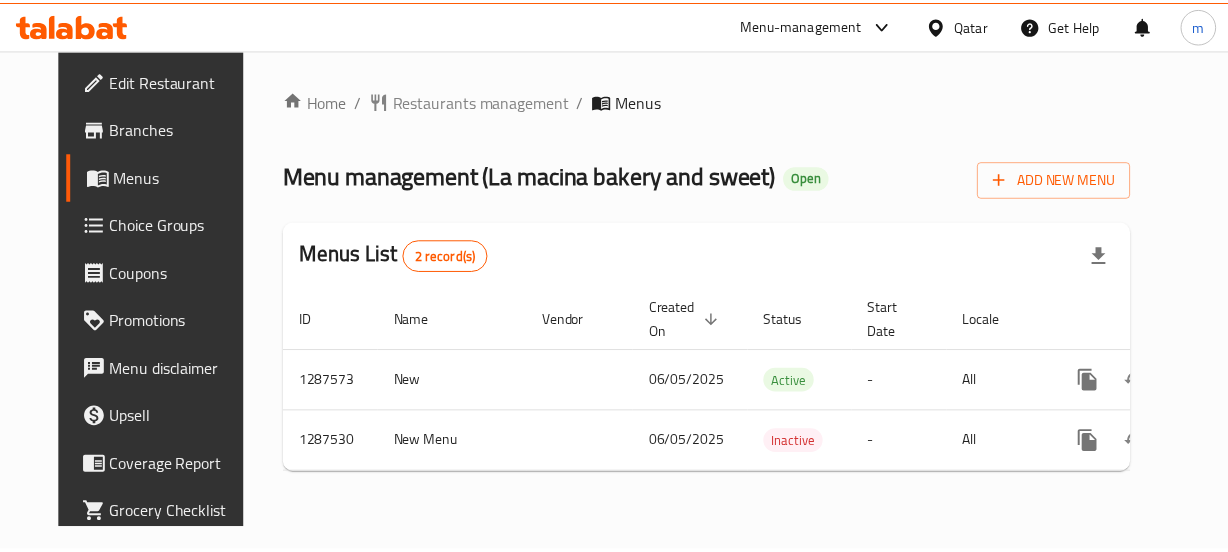 scroll, scrollTop: 0, scrollLeft: 0, axis: both 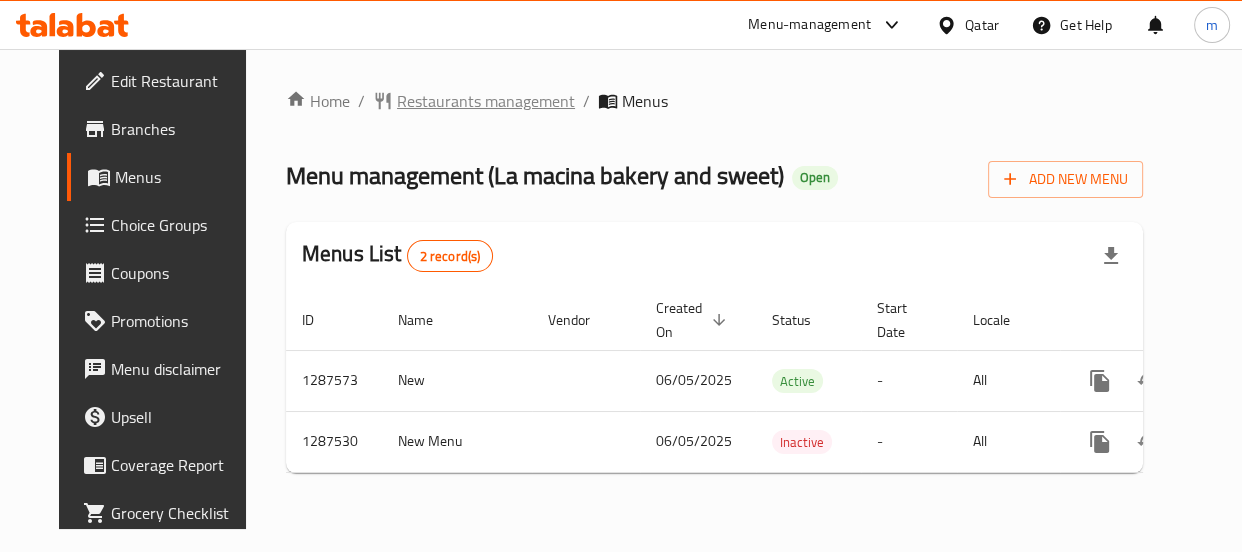 click on "Restaurants management" at bounding box center [486, 101] 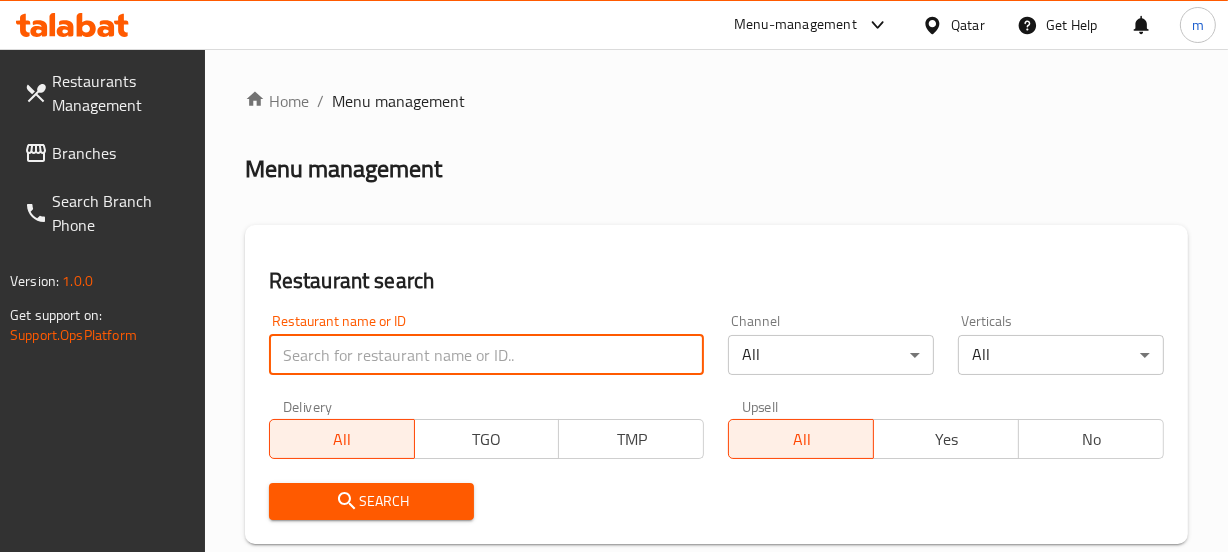 click at bounding box center (487, 355) 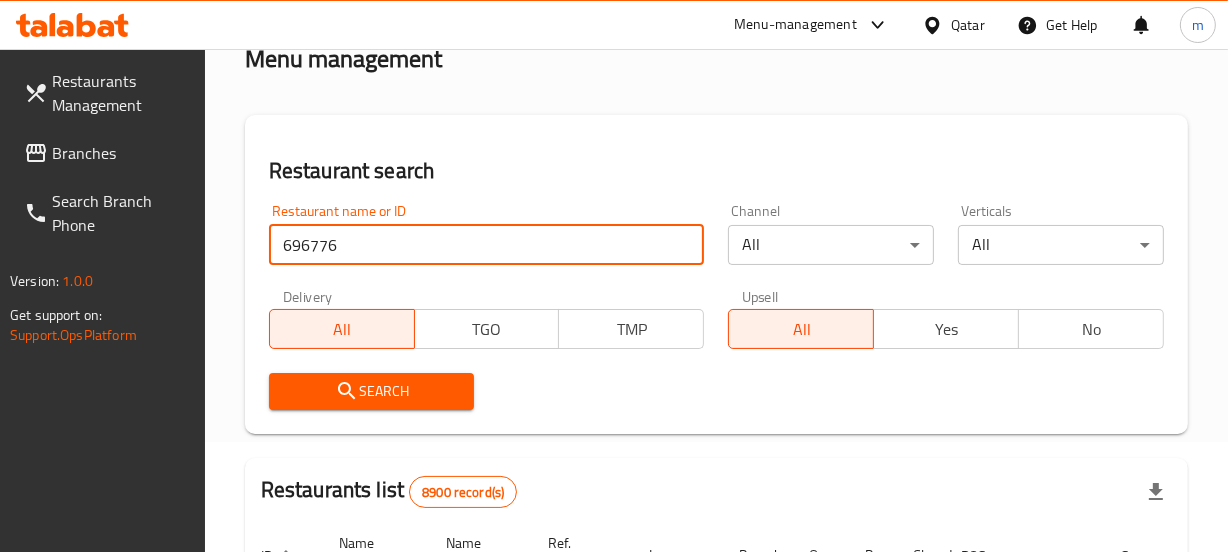 scroll, scrollTop: 363, scrollLeft: 0, axis: vertical 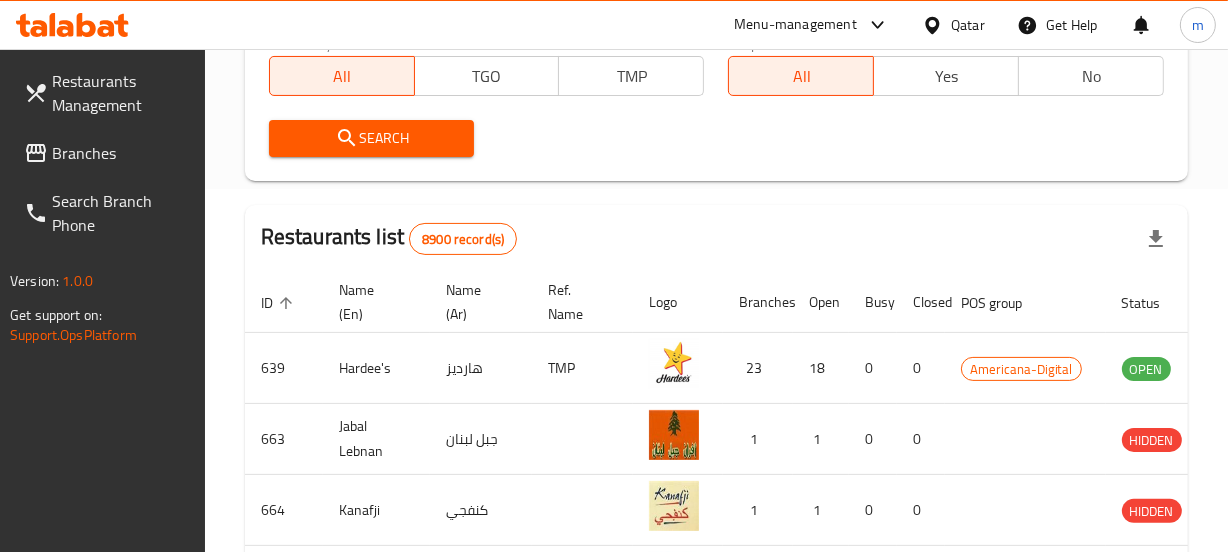type on "696776" 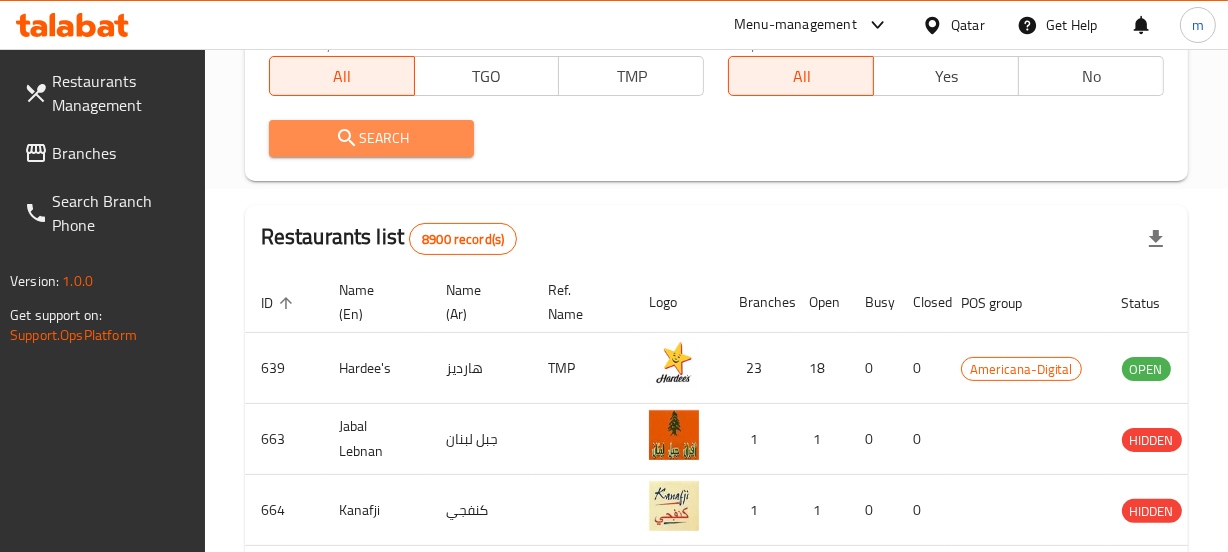 click on "Search" at bounding box center (372, 138) 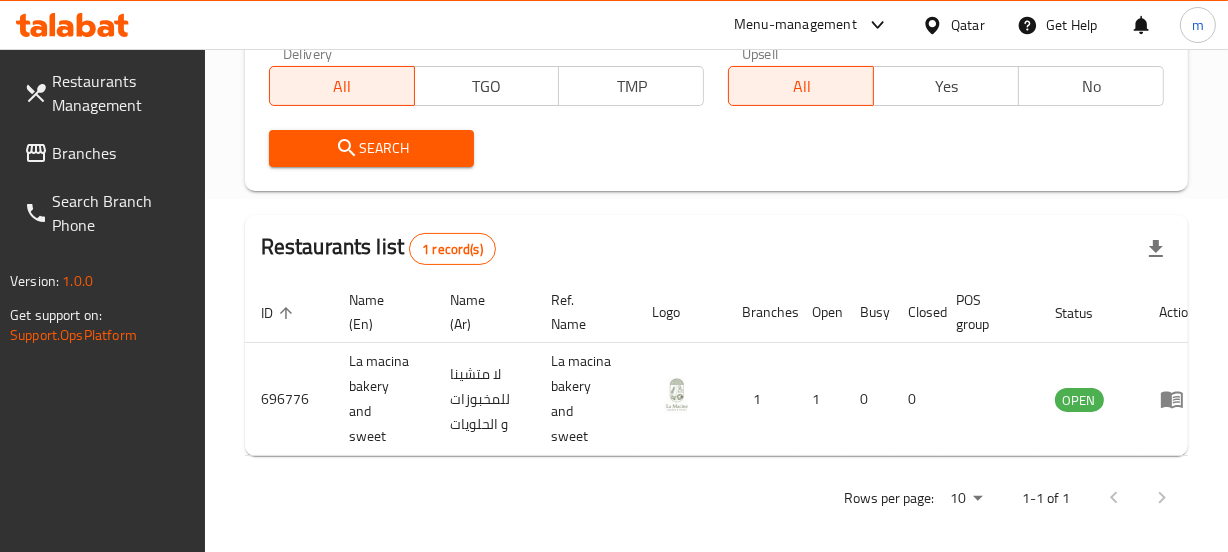 scroll, scrollTop: 354, scrollLeft: 0, axis: vertical 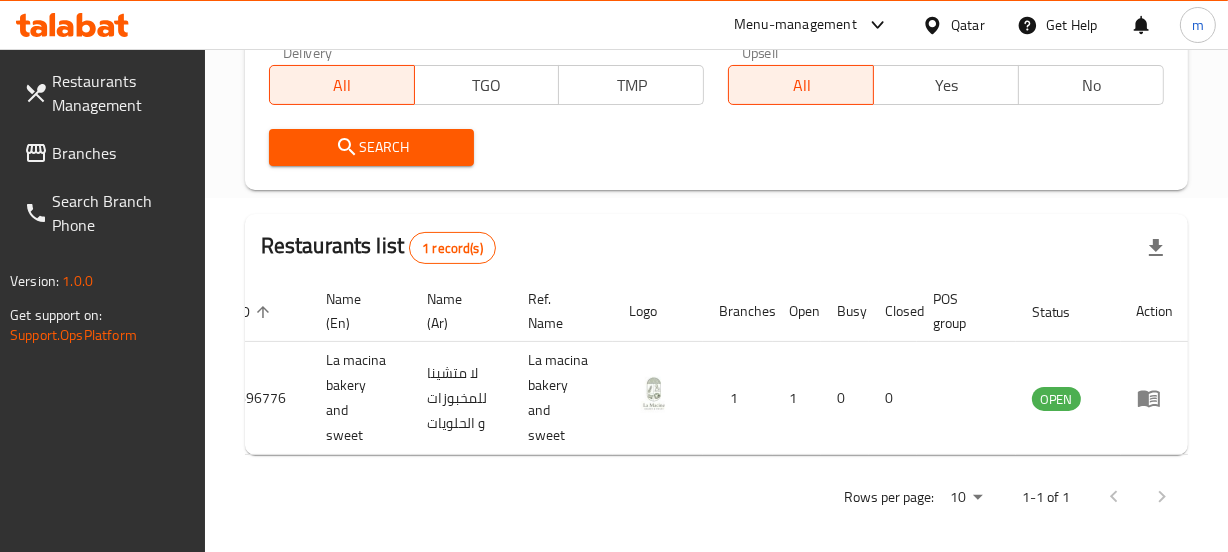 click at bounding box center (936, 25) 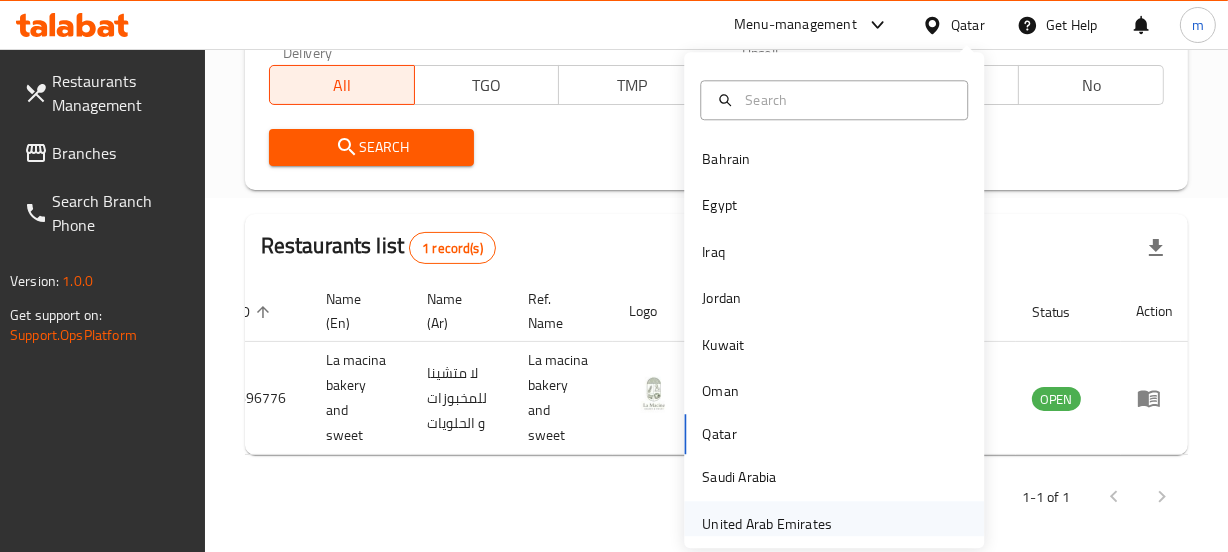 click on "United Arab Emirates" at bounding box center (767, 524) 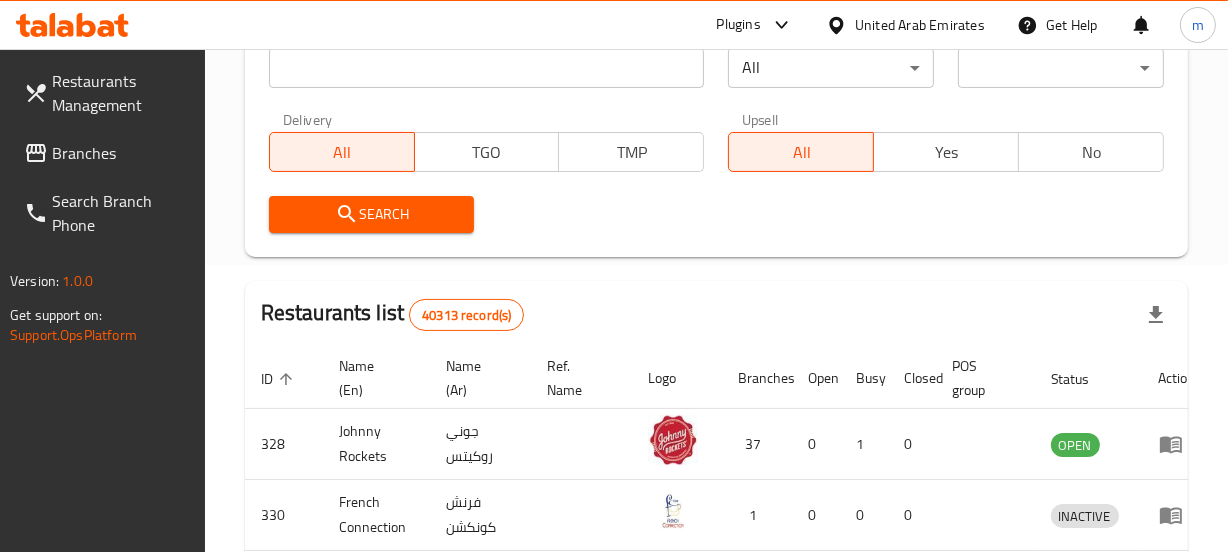 scroll, scrollTop: 354, scrollLeft: 0, axis: vertical 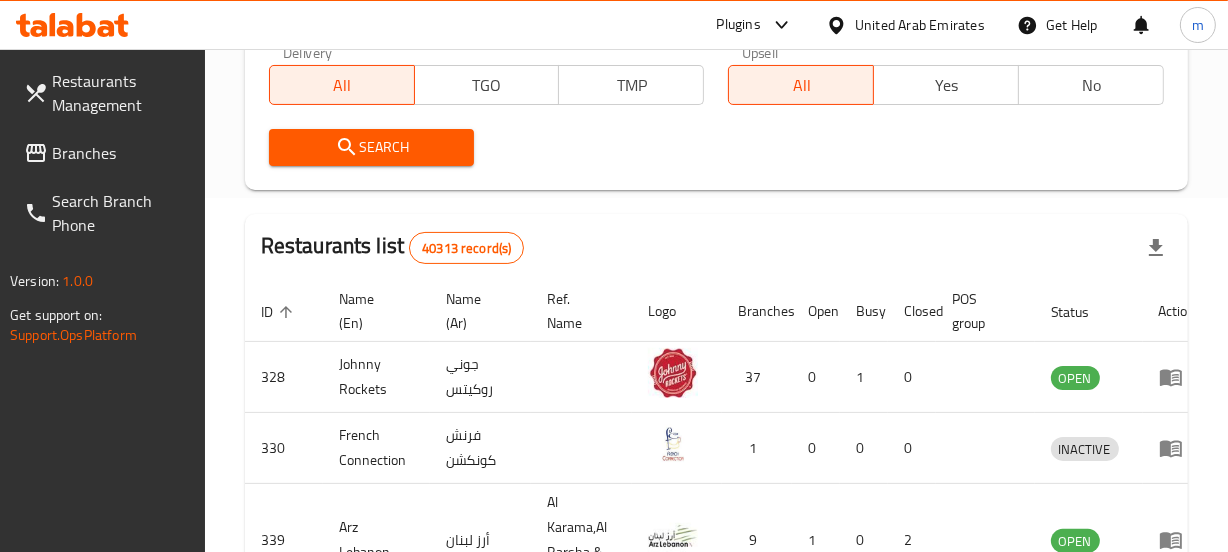 click on "Branches" at bounding box center [120, 153] 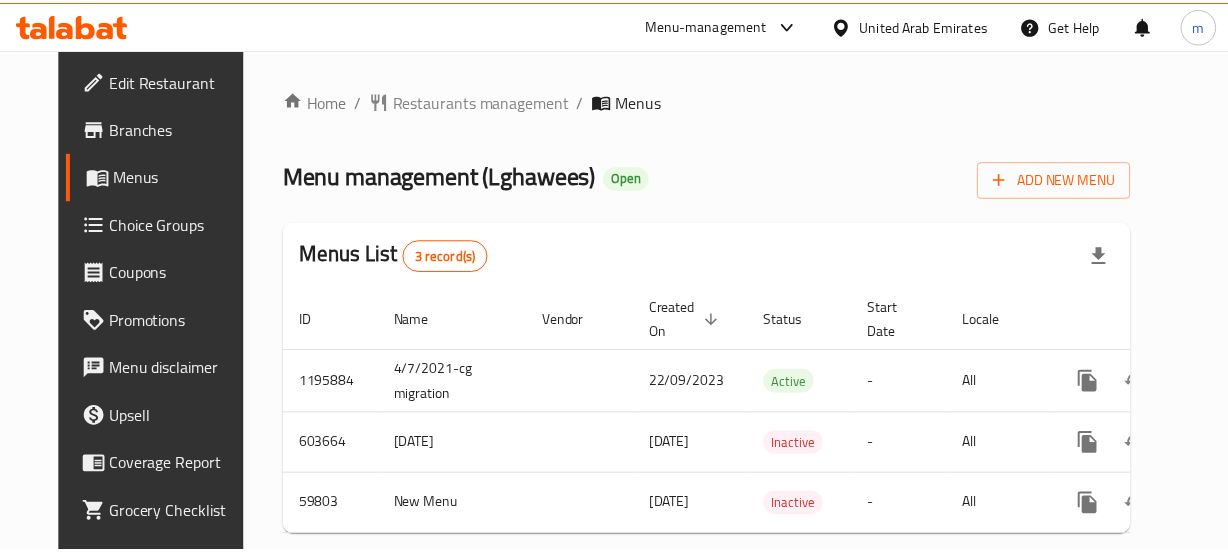 scroll, scrollTop: 0, scrollLeft: 0, axis: both 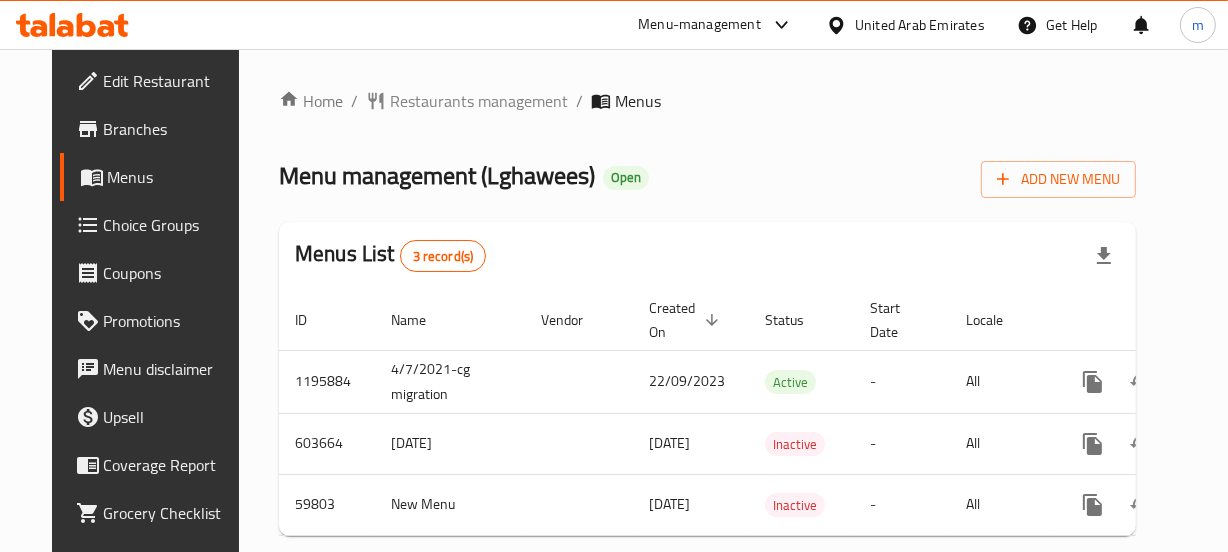 click on "Home / Restaurants management / Menus" at bounding box center (707, 101) 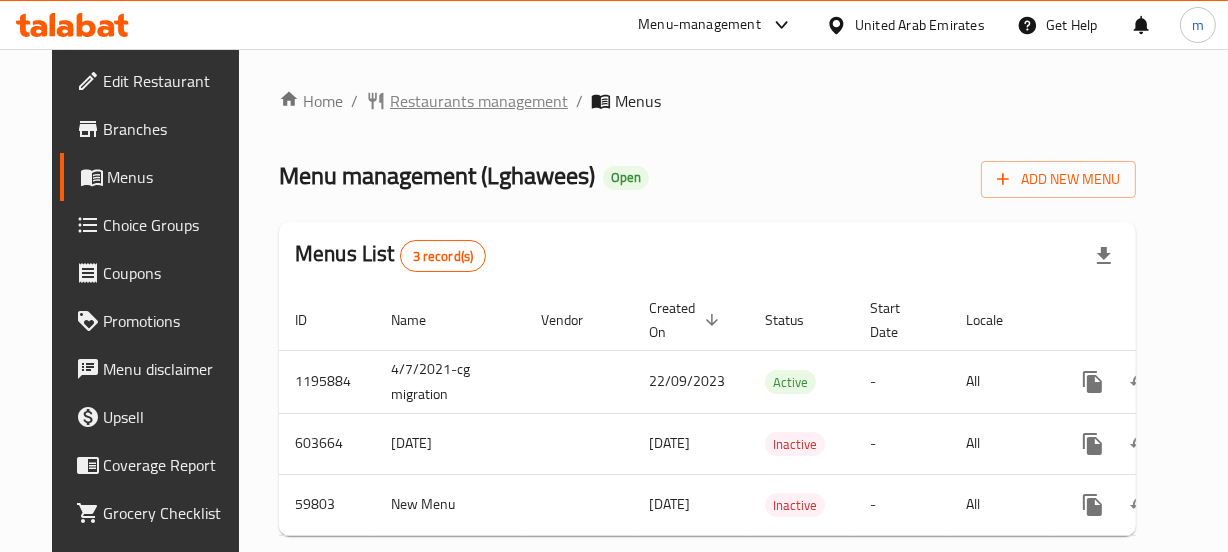 click on "Restaurants management" at bounding box center [479, 101] 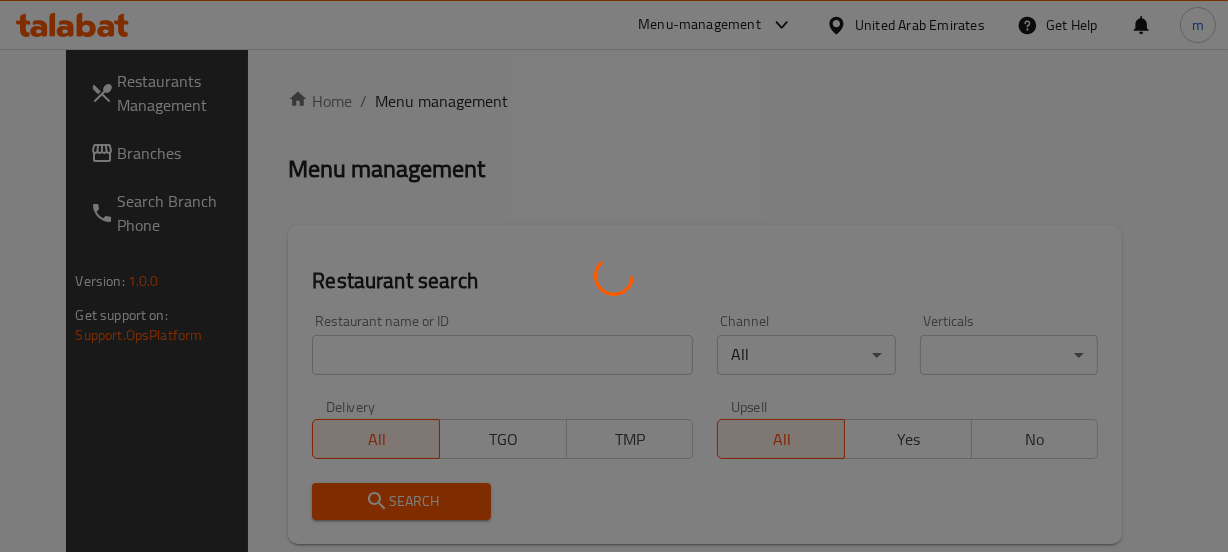click at bounding box center (614, 276) 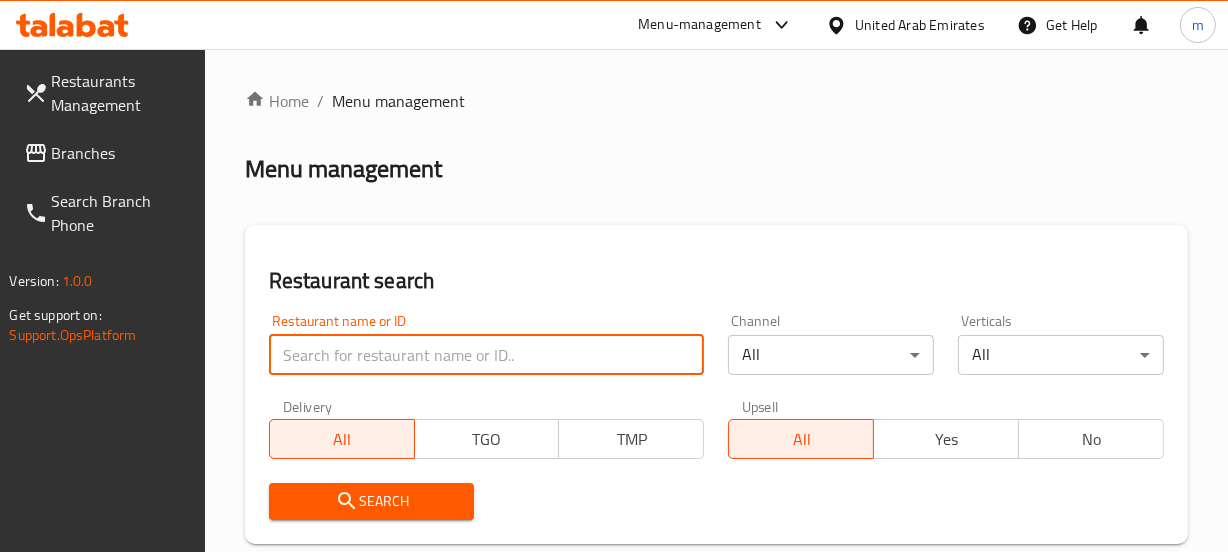 click at bounding box center [487, 355] 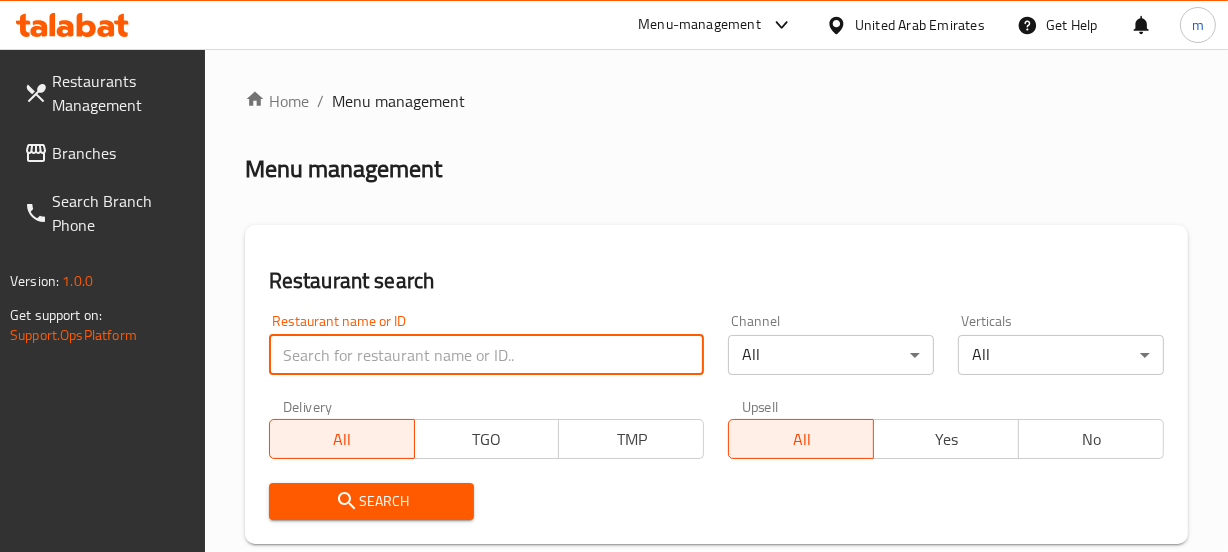 paste on "52352" 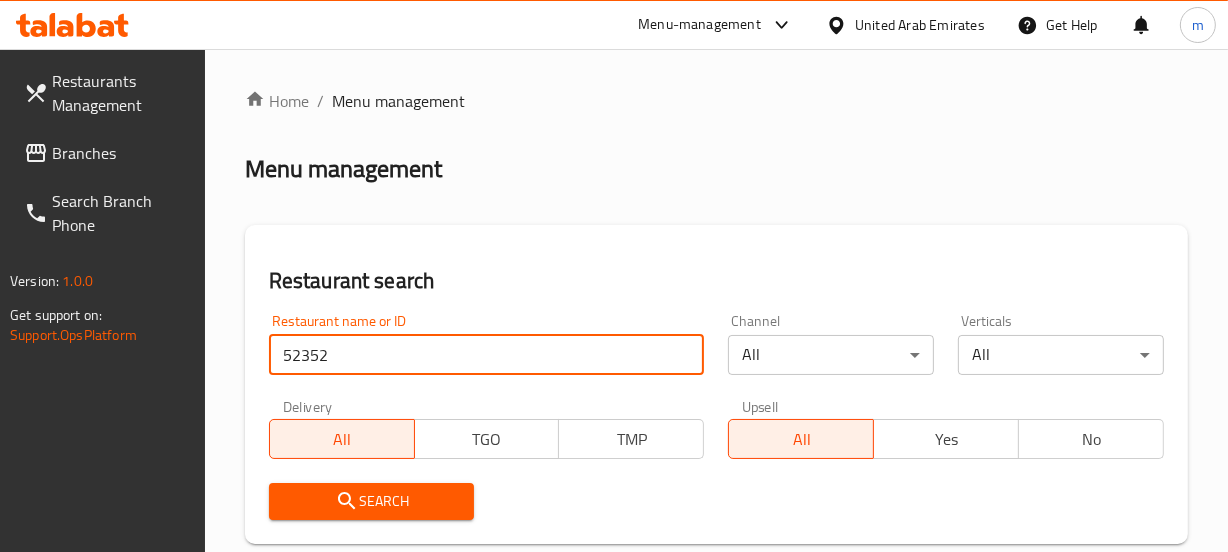 click on "Search" at bounding box center [372, 501] 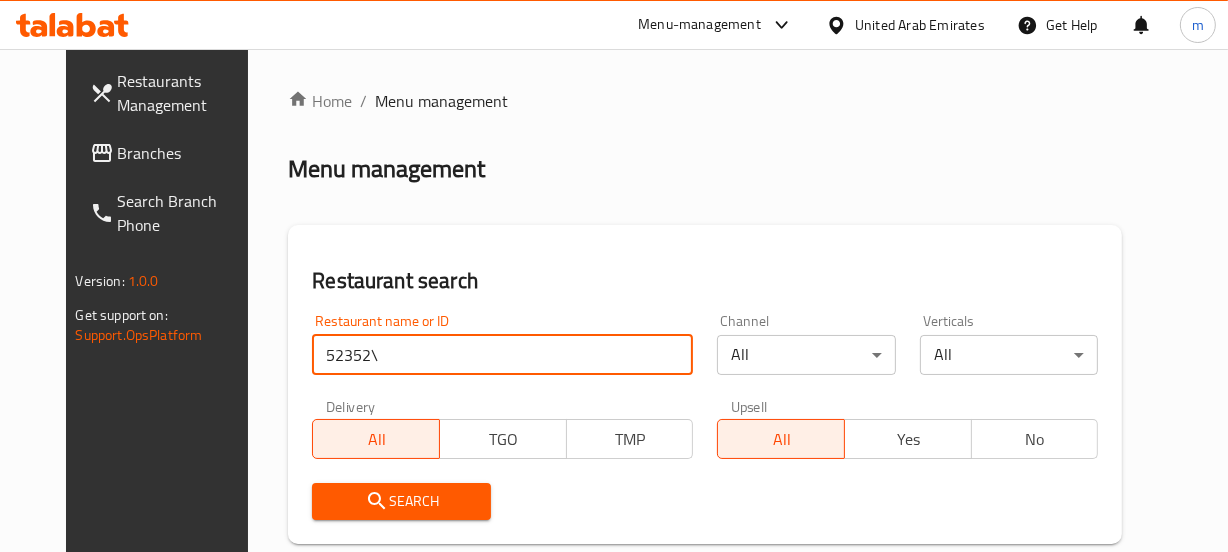 type on "52352" 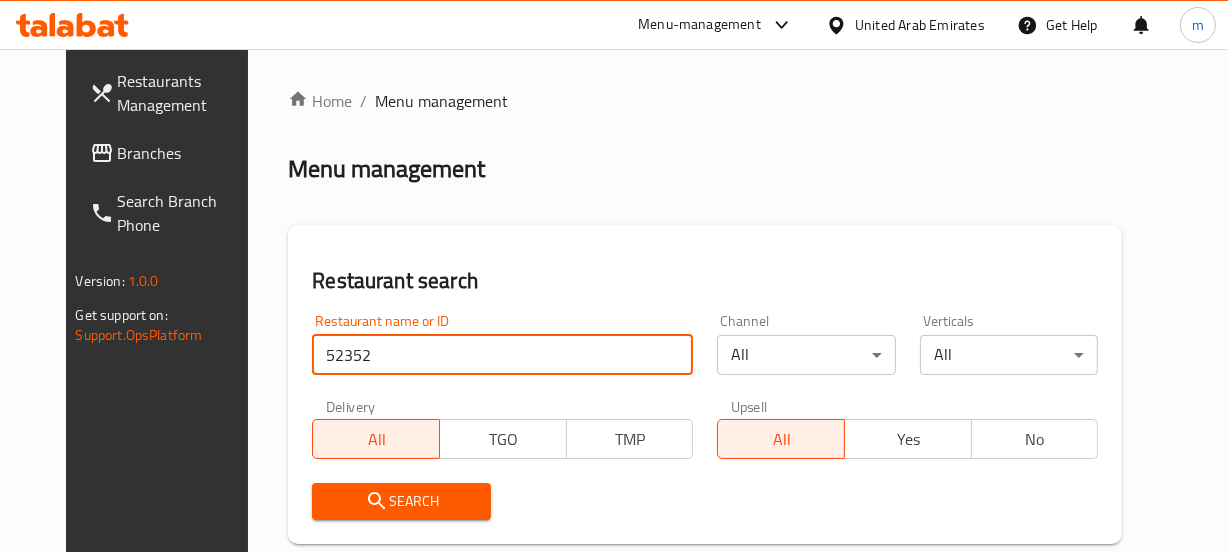 click on "Search" at bounding box center (401, 501) 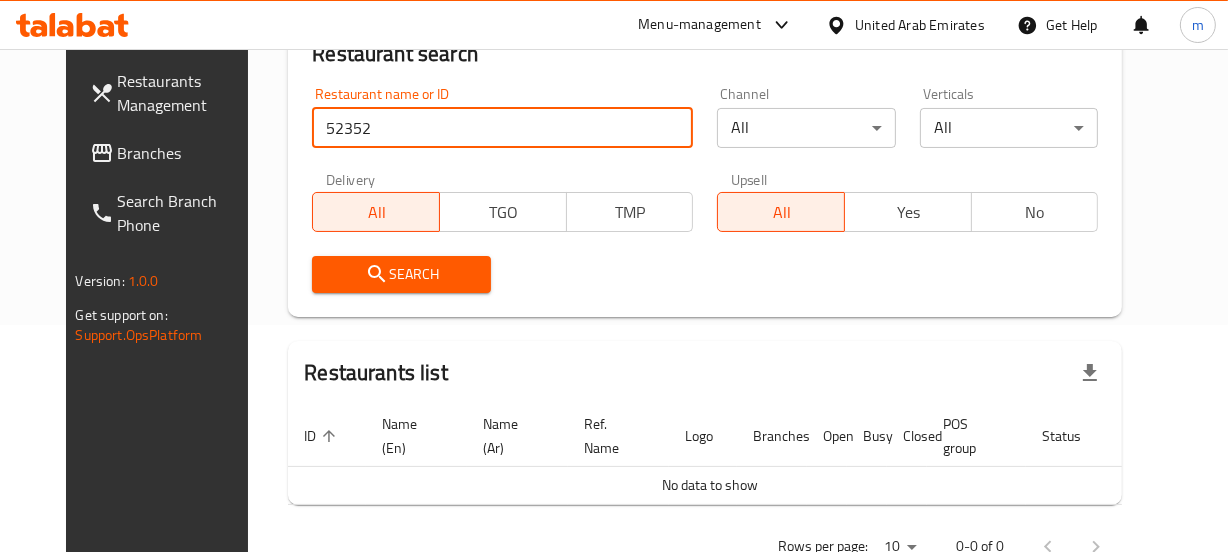 scroll, scrollTop: 287, scrollLeft: 0, axis: vertical 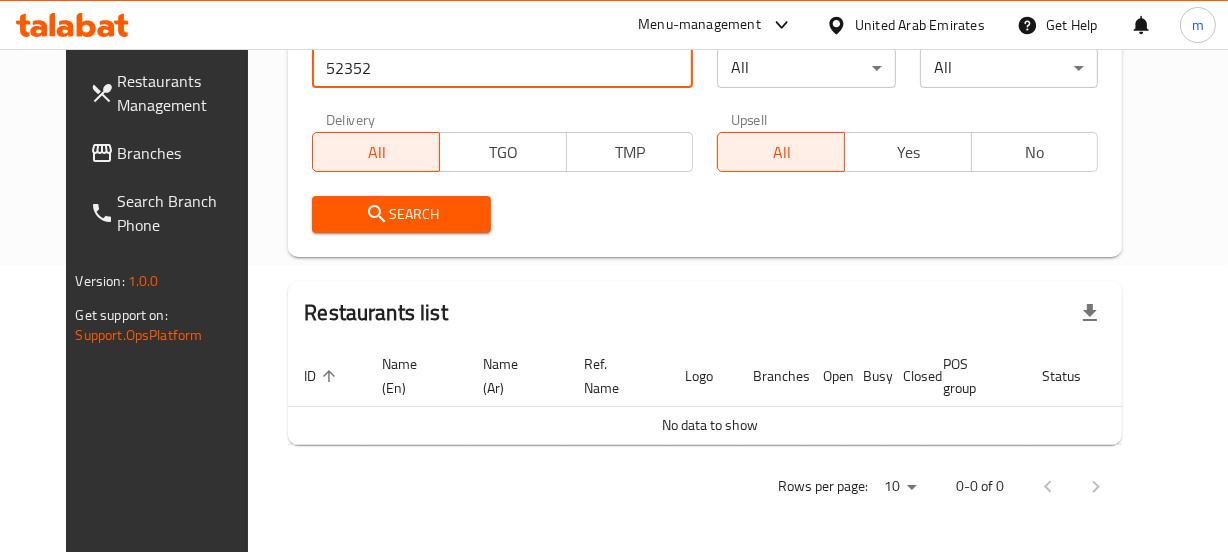 click on "Search" at bounding box center (401, 214) 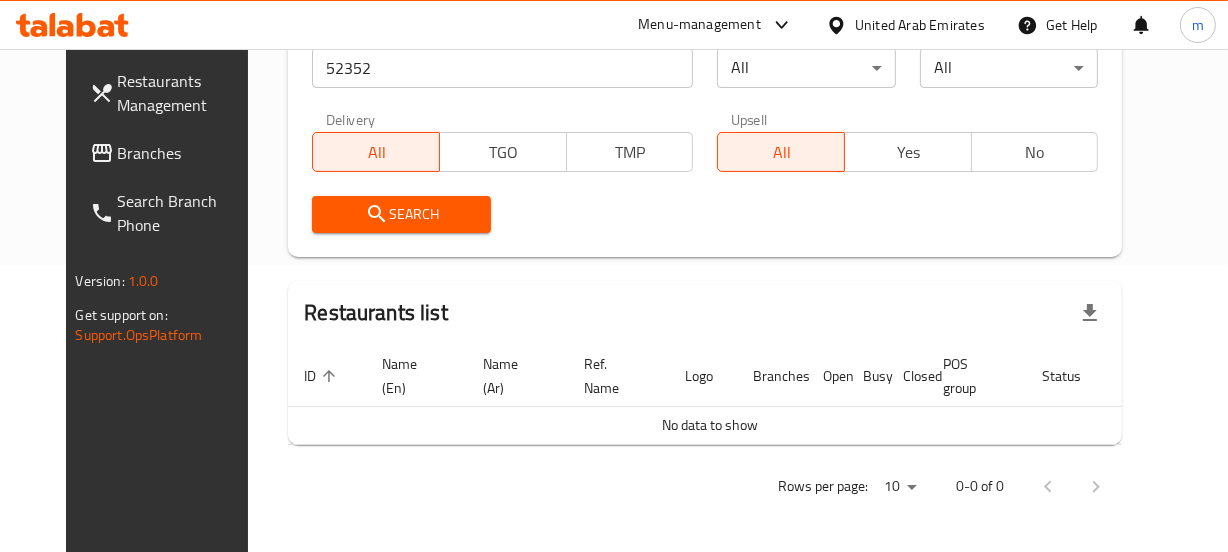 scroll, scrollTop: 0, scrollLeft: 0, axis: both 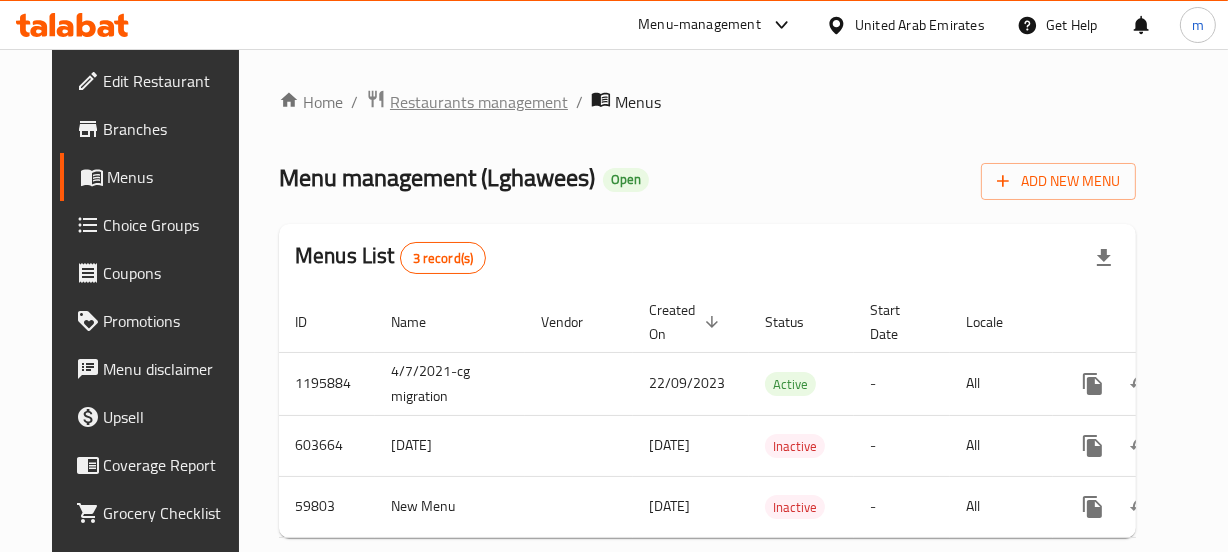 click on "Restaurants management" at bounding box center (479, 102) 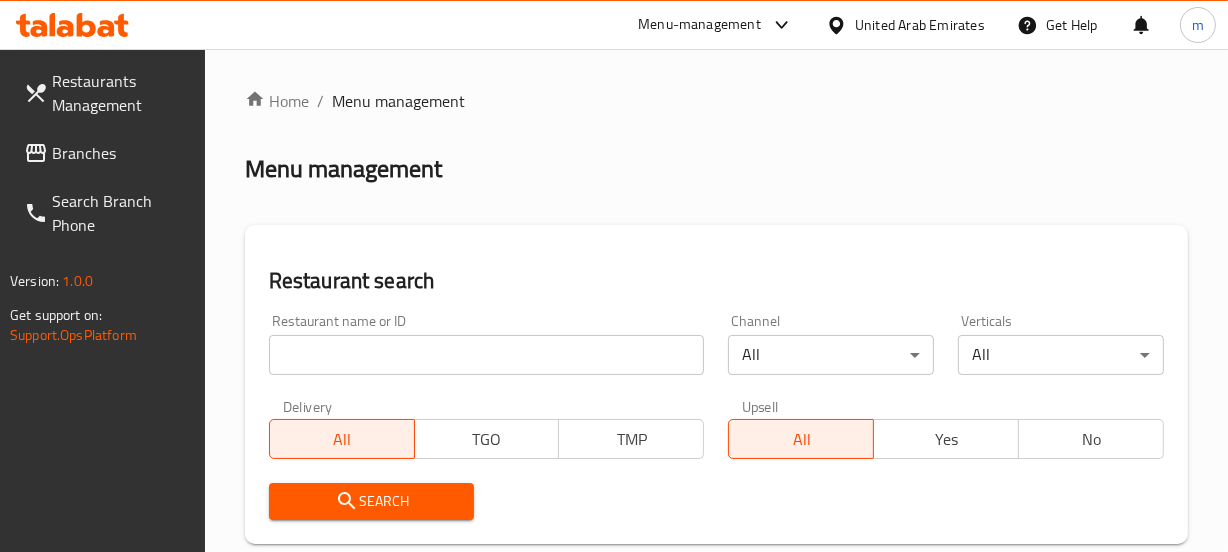 click at bounding box center [487, 355] 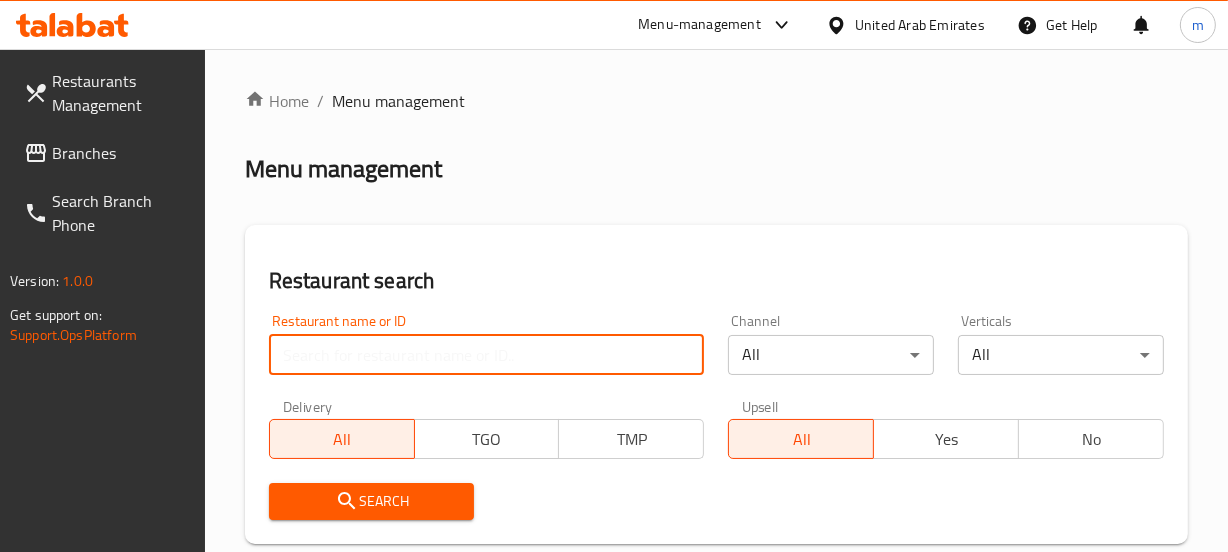 paste on "28910" 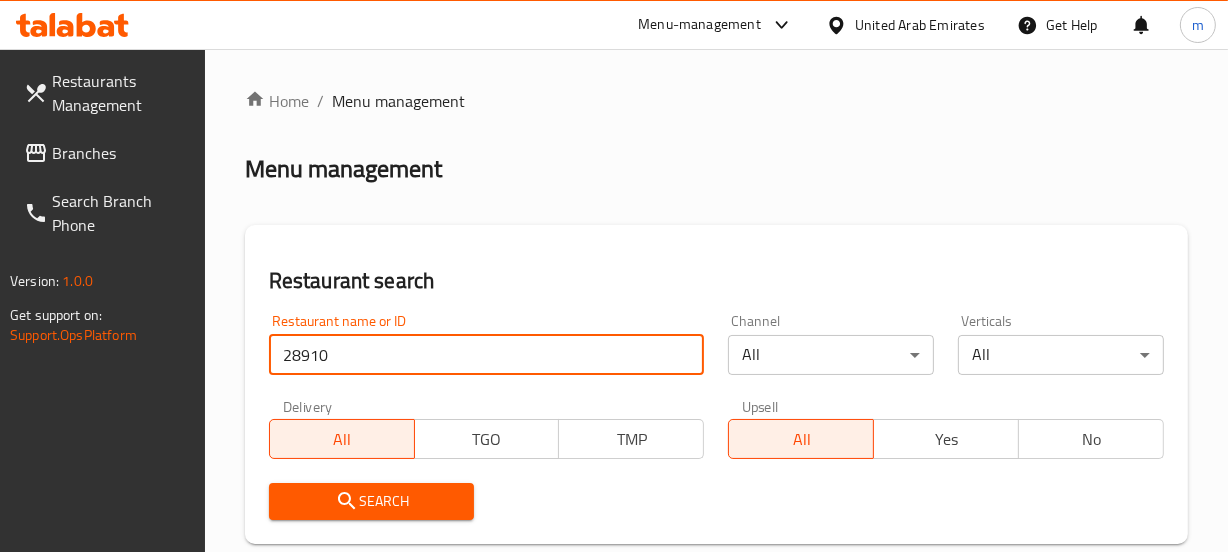 type on "28910" 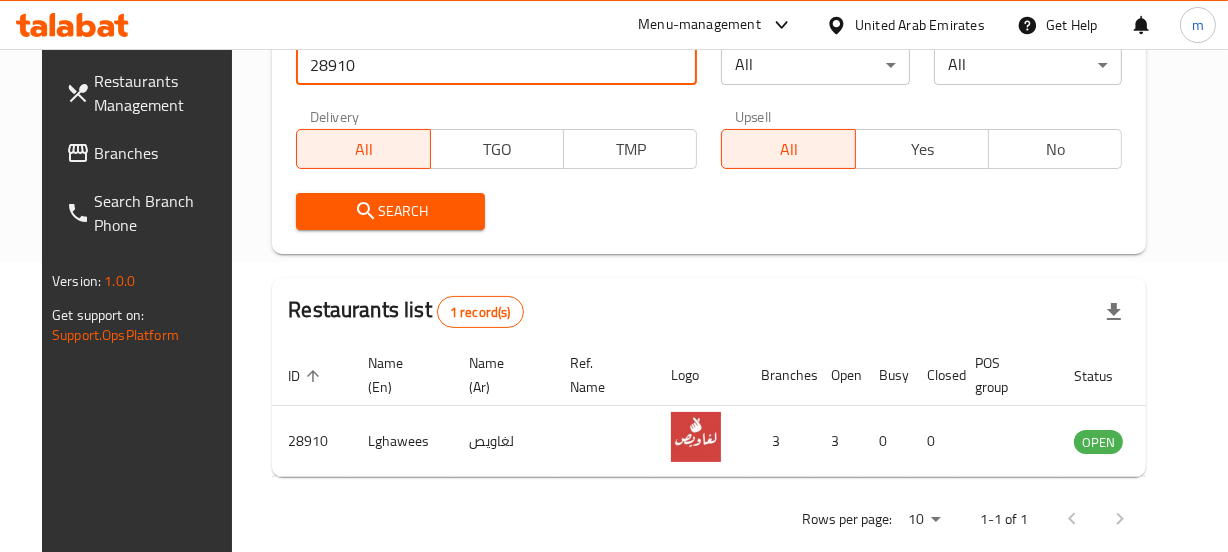 scroll, scrollTop: 337, scrollLeft: 0, axis: vertical 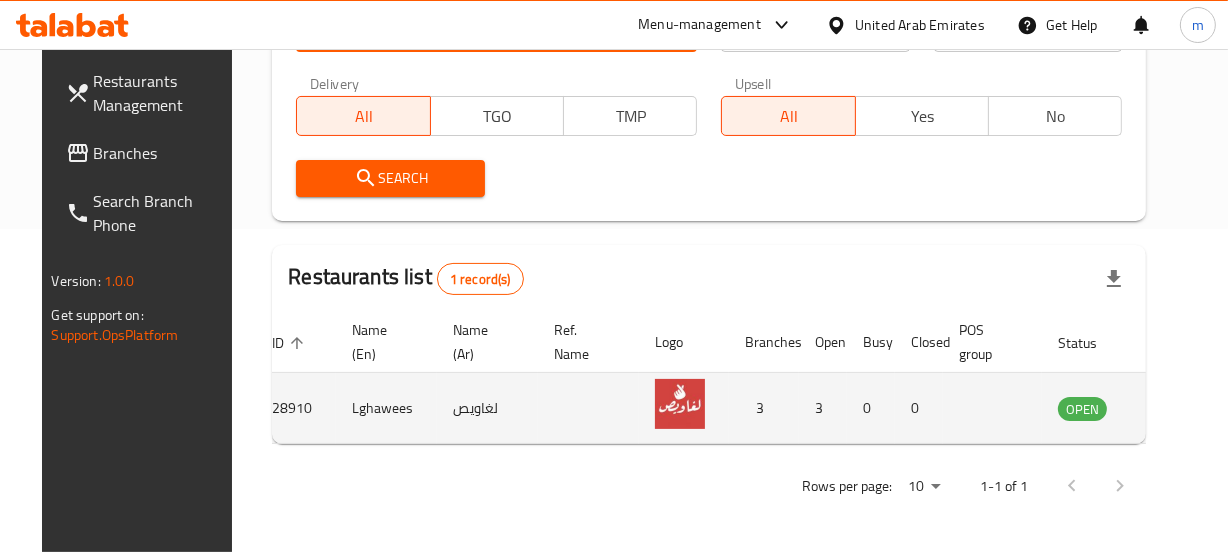 click 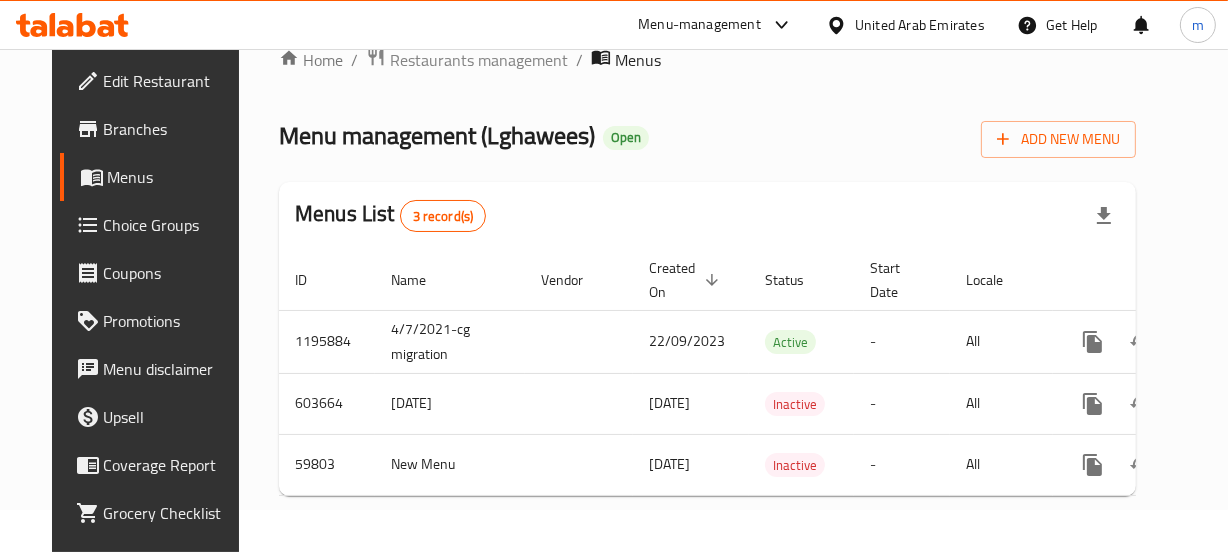 scroll, scrollTop: 56, scrollLeft: 0, axis: vertical 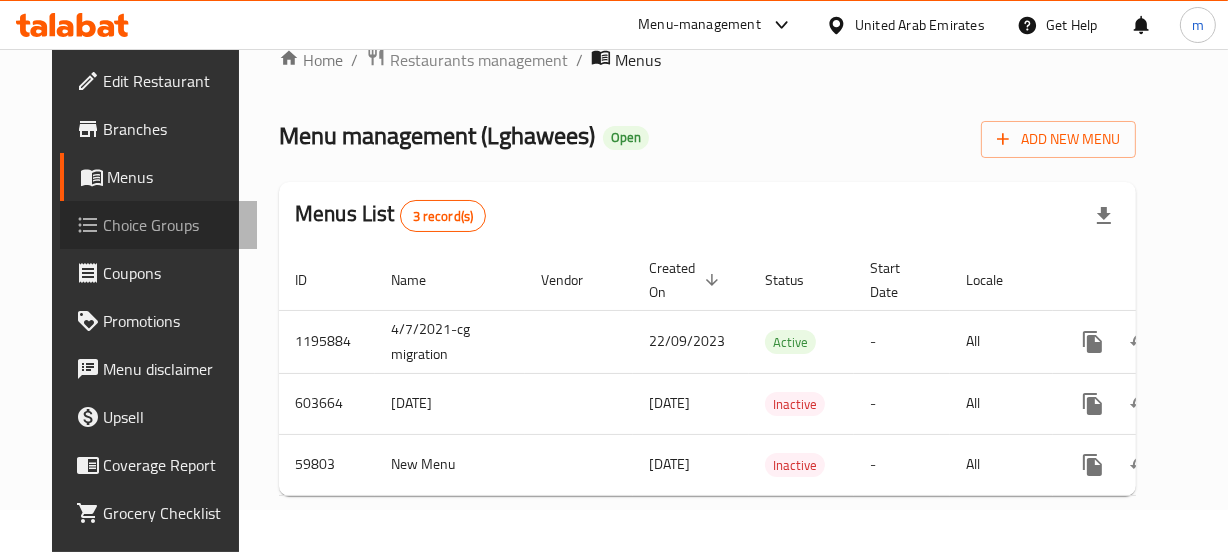 click on "Choice Groups" at bounding box center (172, 225) 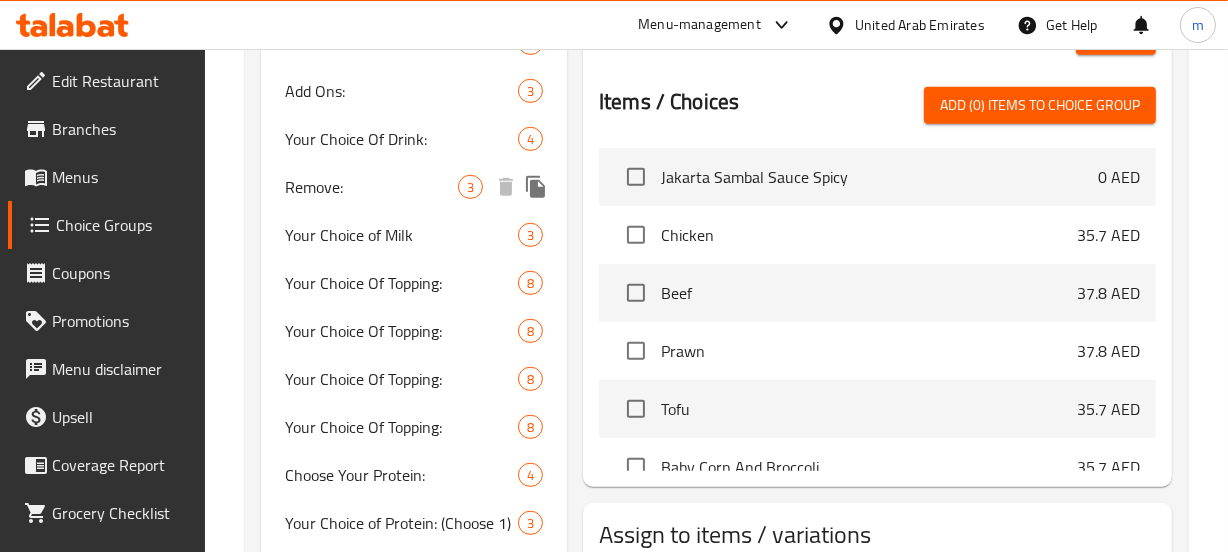 scroll, scrollTop: 909, scrollLeft: 0, axis: vertical 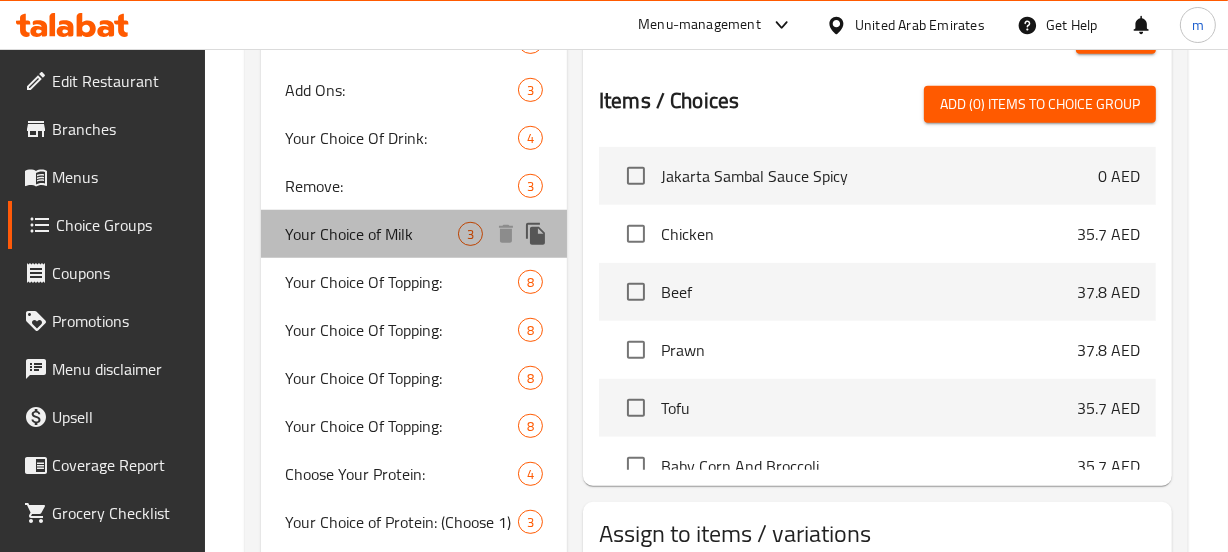 drag, startPoint x: 398, startPoint y: 226, endPoint x: 570, endPoint y: 253, distance: 174.1063 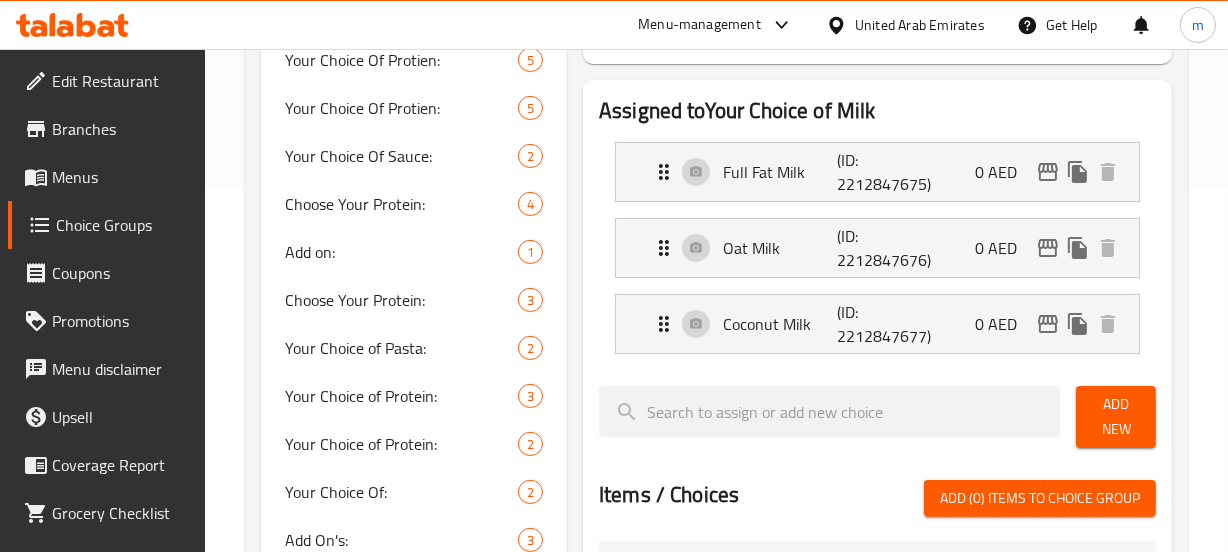 scroll, scrollTop: 272, scrollLeft: 0, axis: vertical 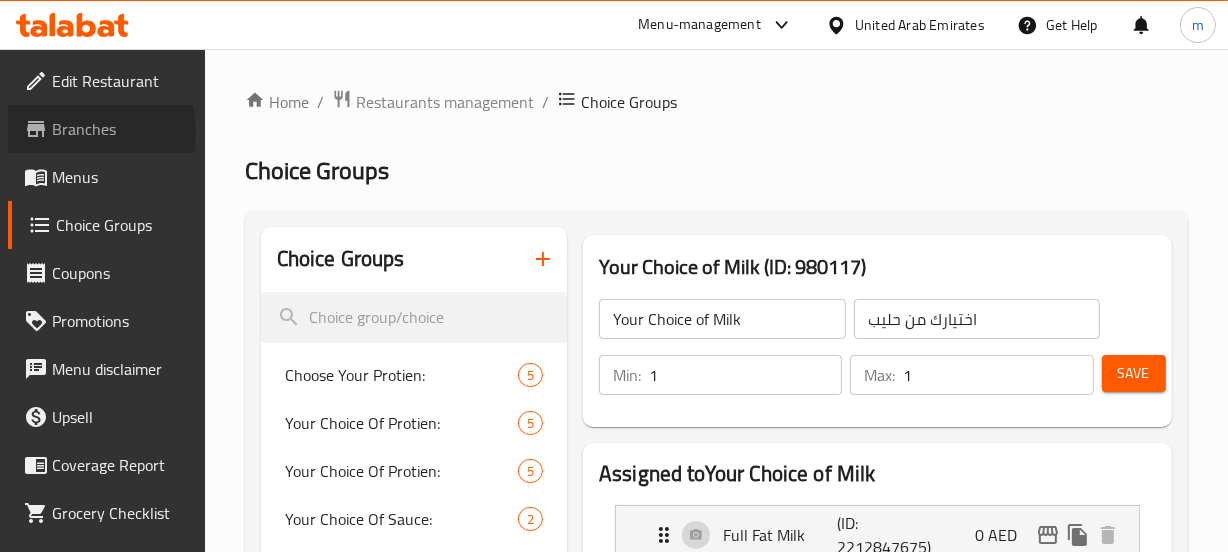 click on "Branches" at bounding box center (120, 129) 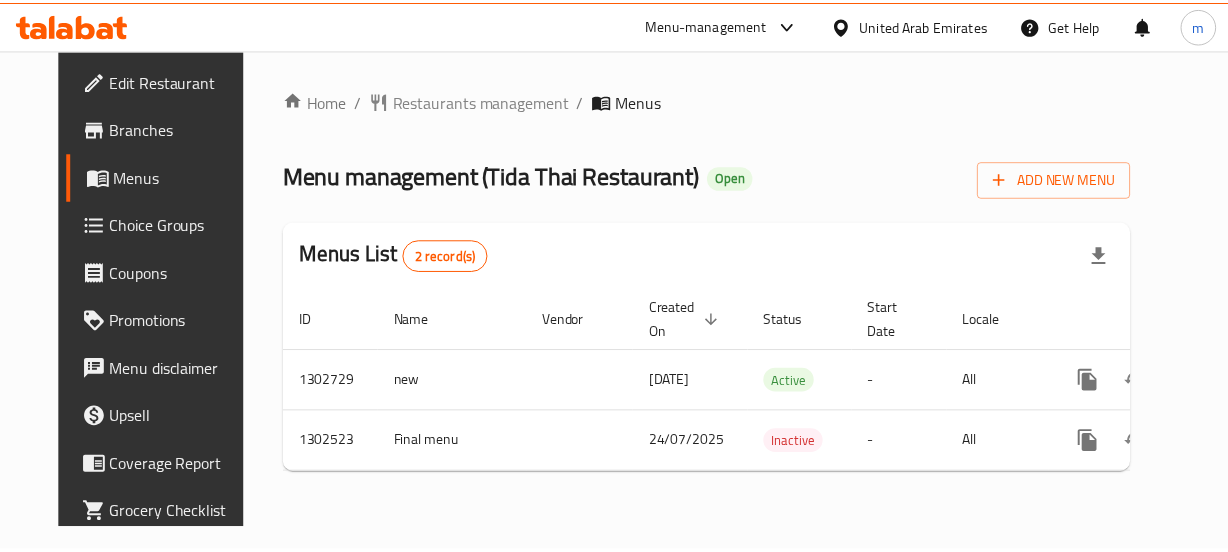 scroll, scrollTop: 0, scrollLeft: 0, axis: both 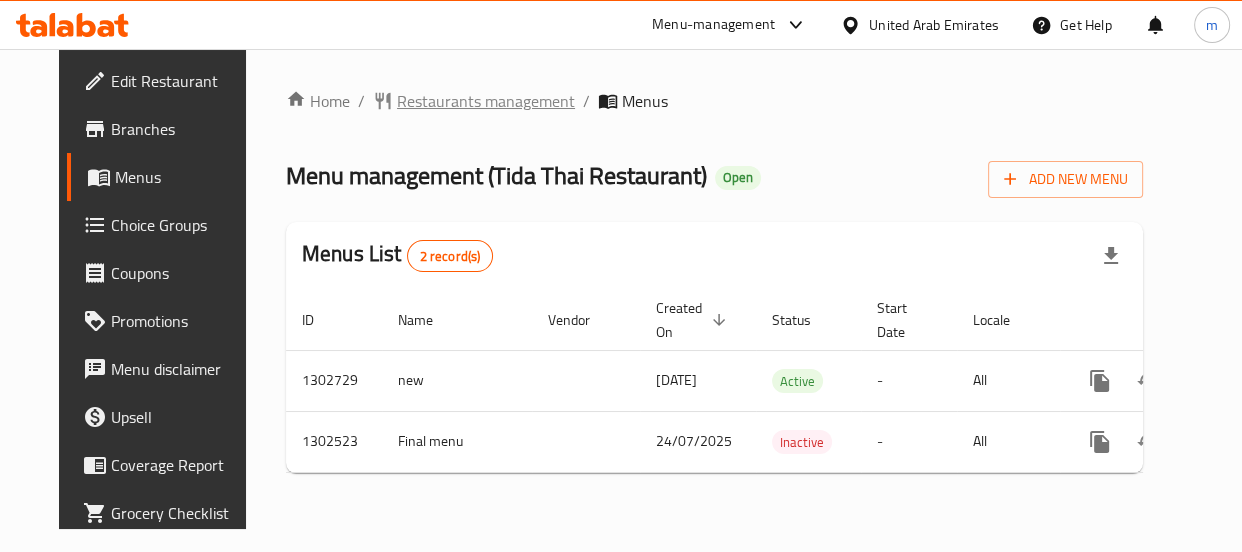 click on "Restaurants management" at bounding box center [486, 101] 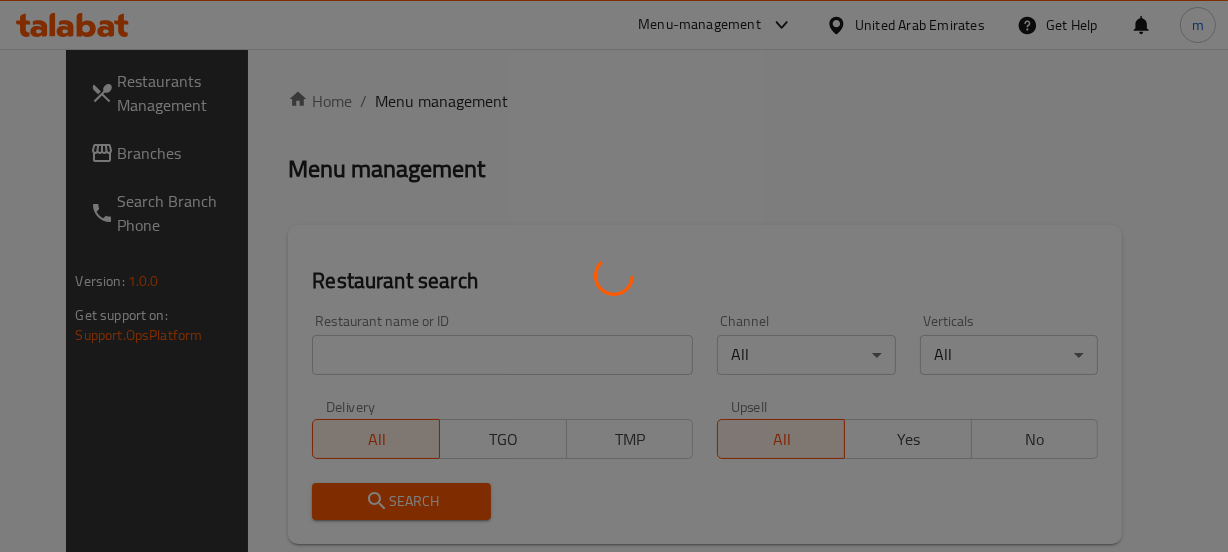 click at bounding box center [614, 276] 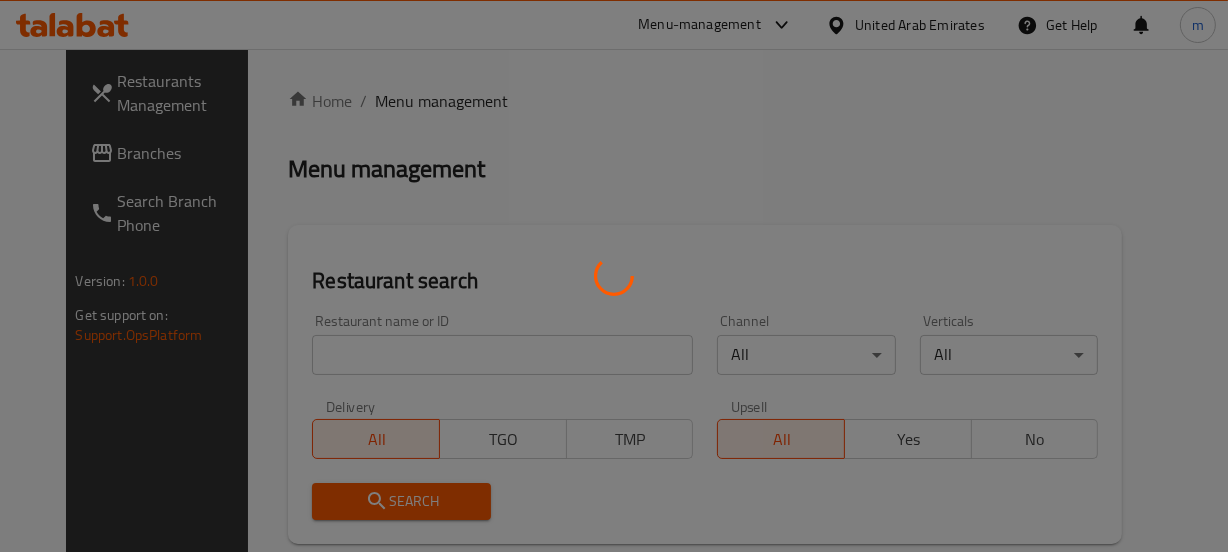 click at bounding box center (614, 276) 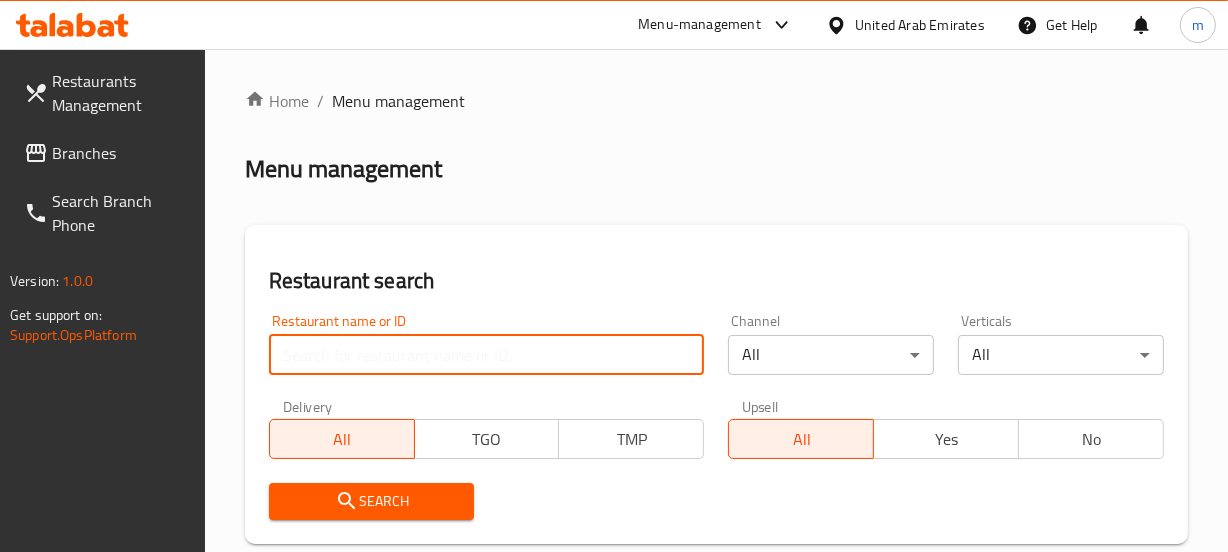 click at bounding box center (487, 355) 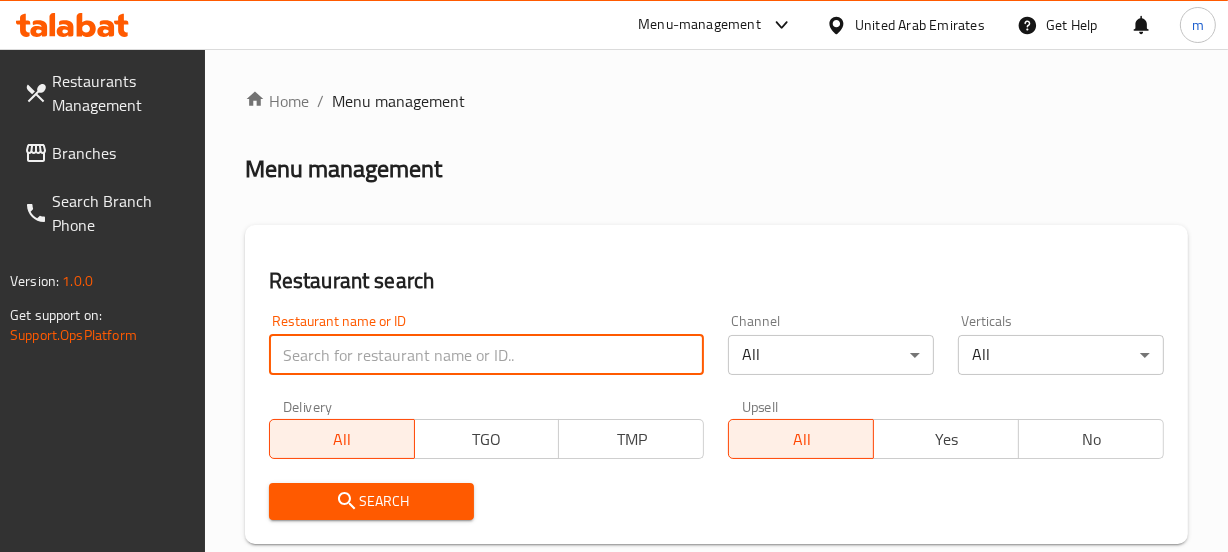 paste on "702267" 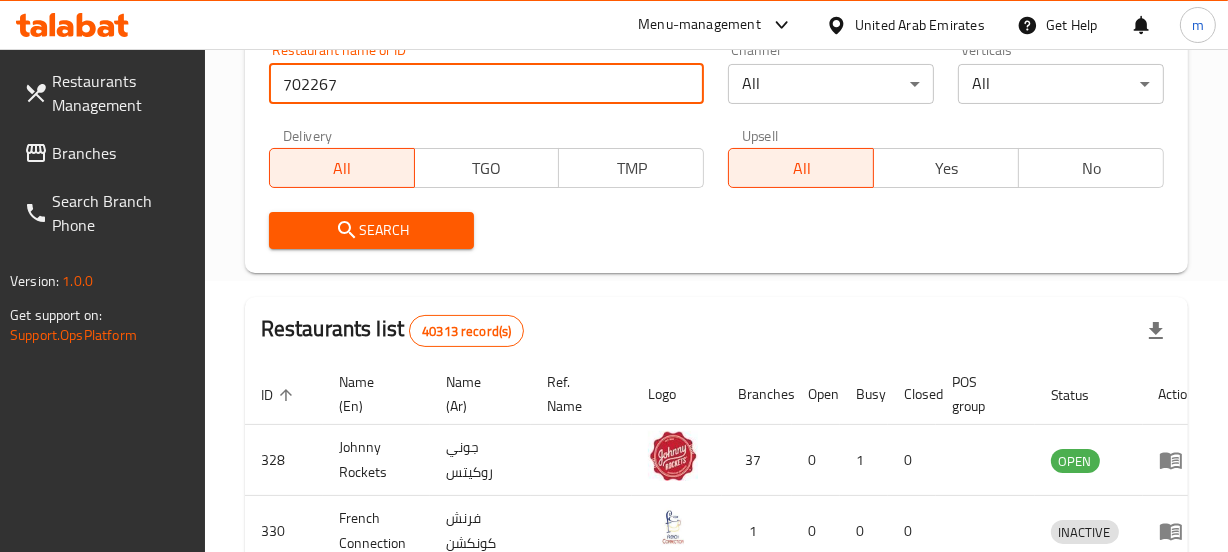 scroll, scrollTop: 272, scrollLeft: 0, axis: vertical 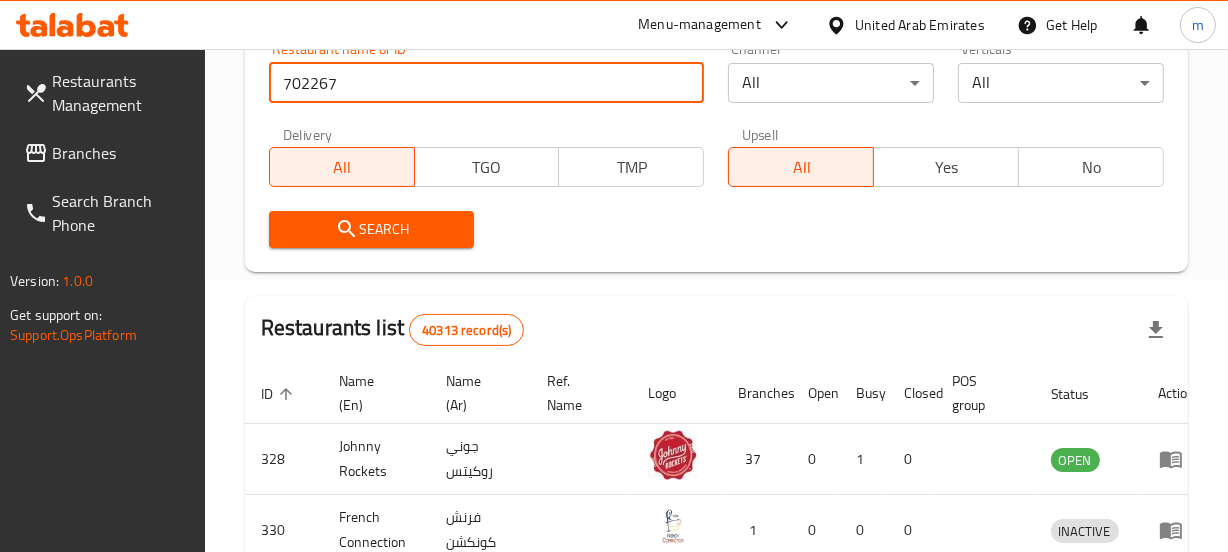 type on "702267" 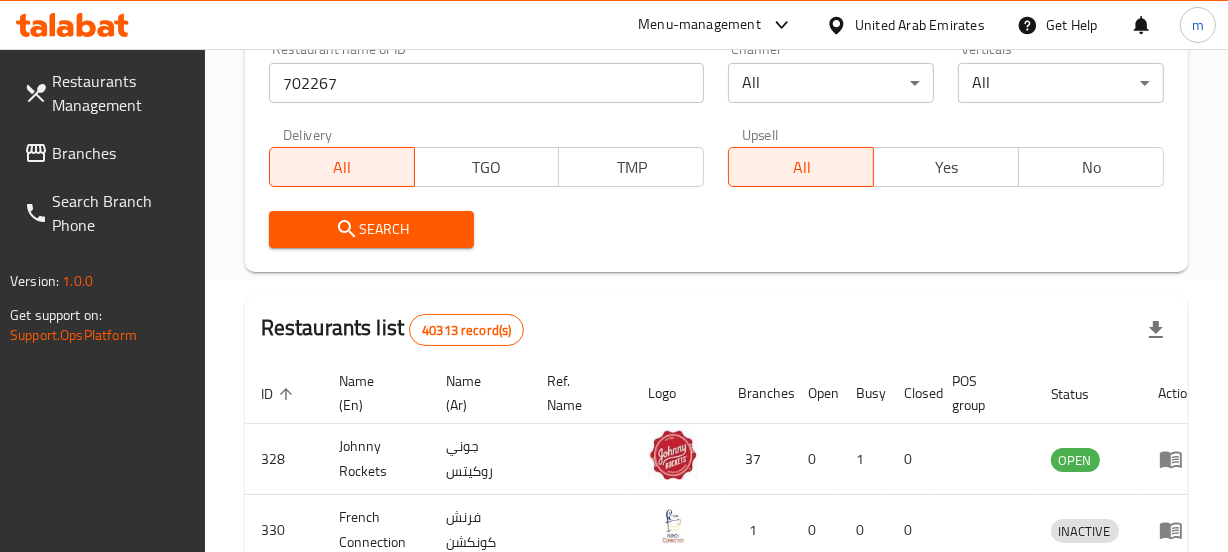 click on "Search" at bounding box center (372, 229) 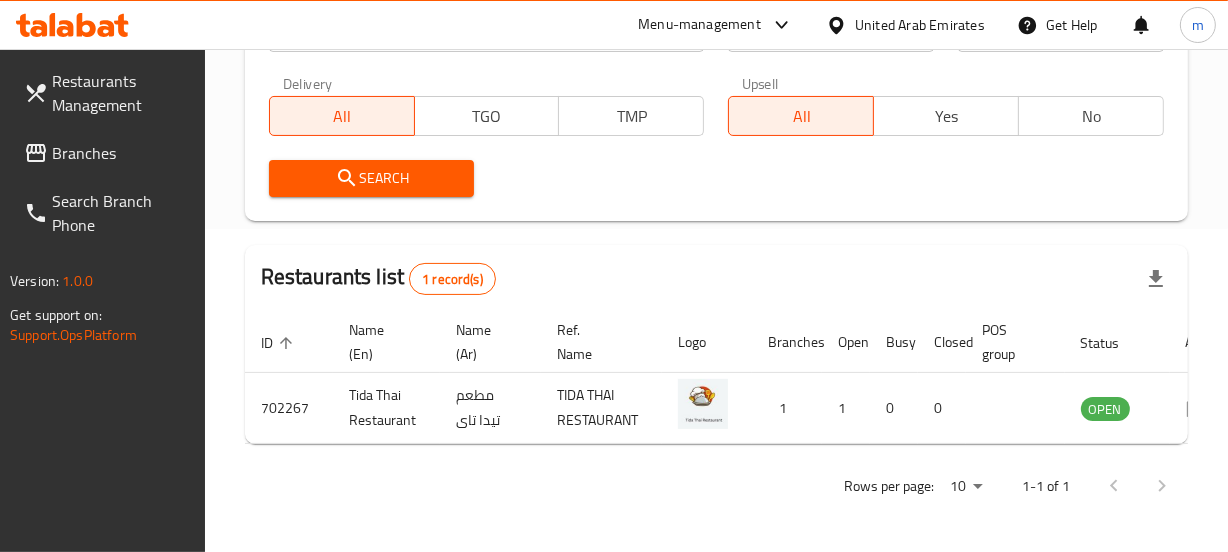 scroll, scrollTop: 330, scrollLeft: 0, axis: vertical 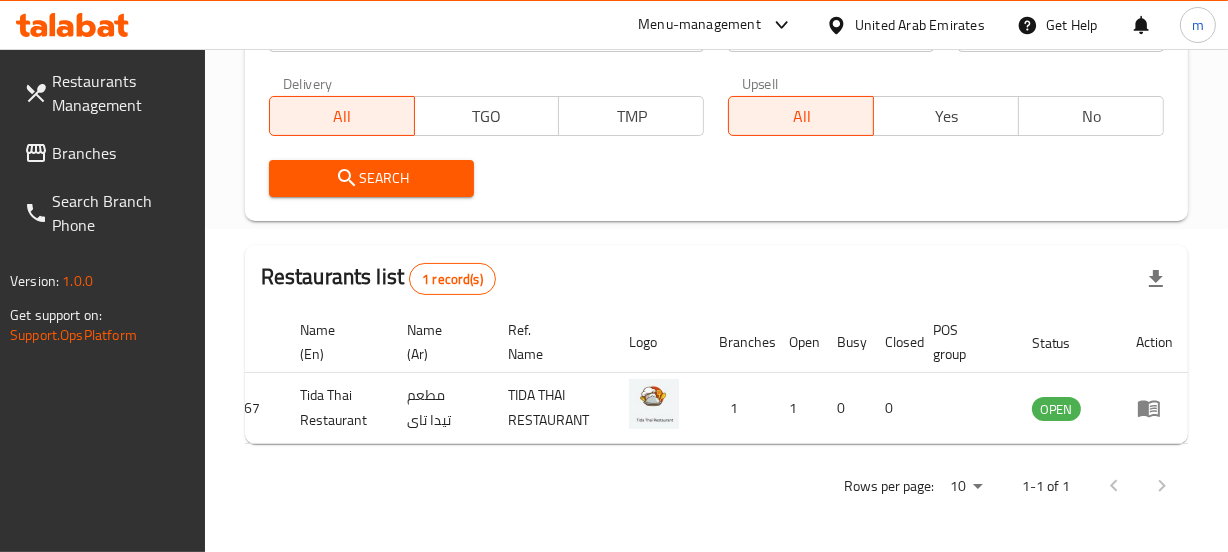 click on "Branches" at bounding box center [120, 153] 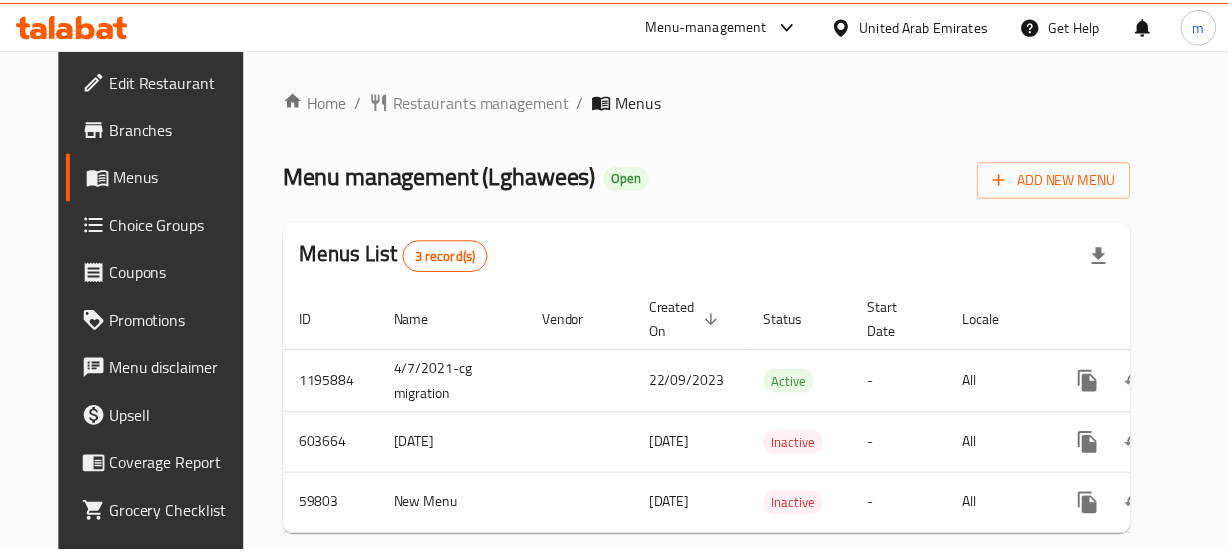 scroll, scrollTop: 0, scrollLeft: 0, axis: both 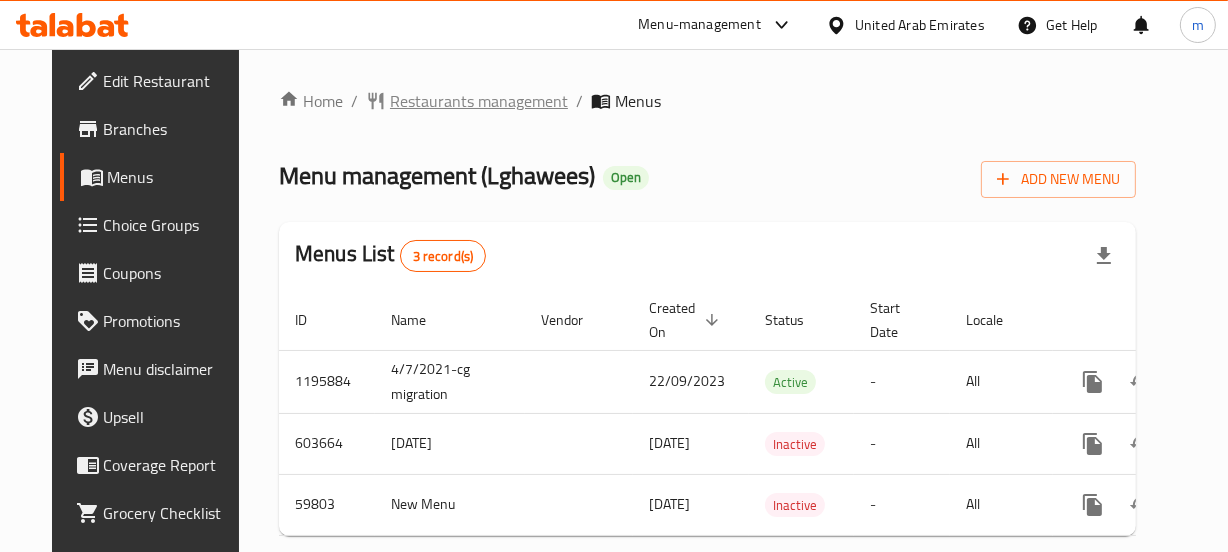 click on "Restaurants management" at bounding box center [479, 101] 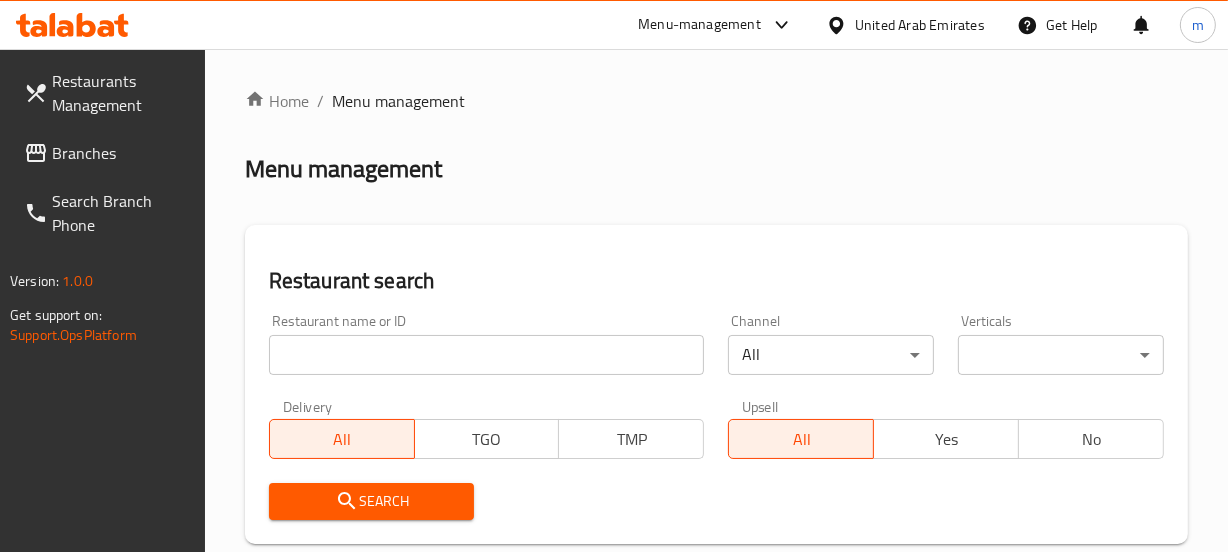 click at bounding box center (487, 355) 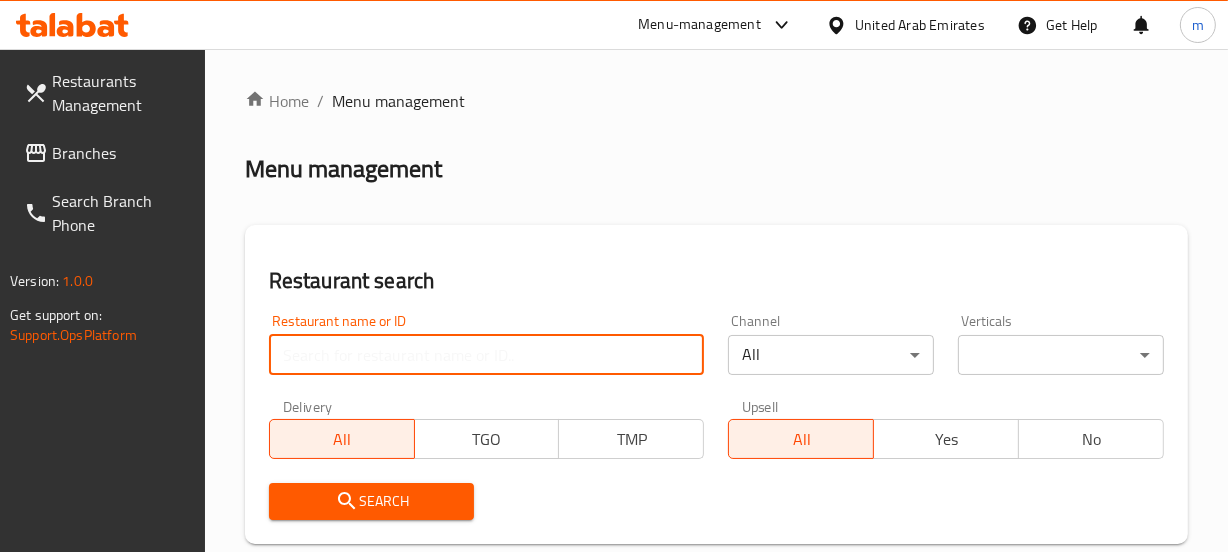 paste on "28910" 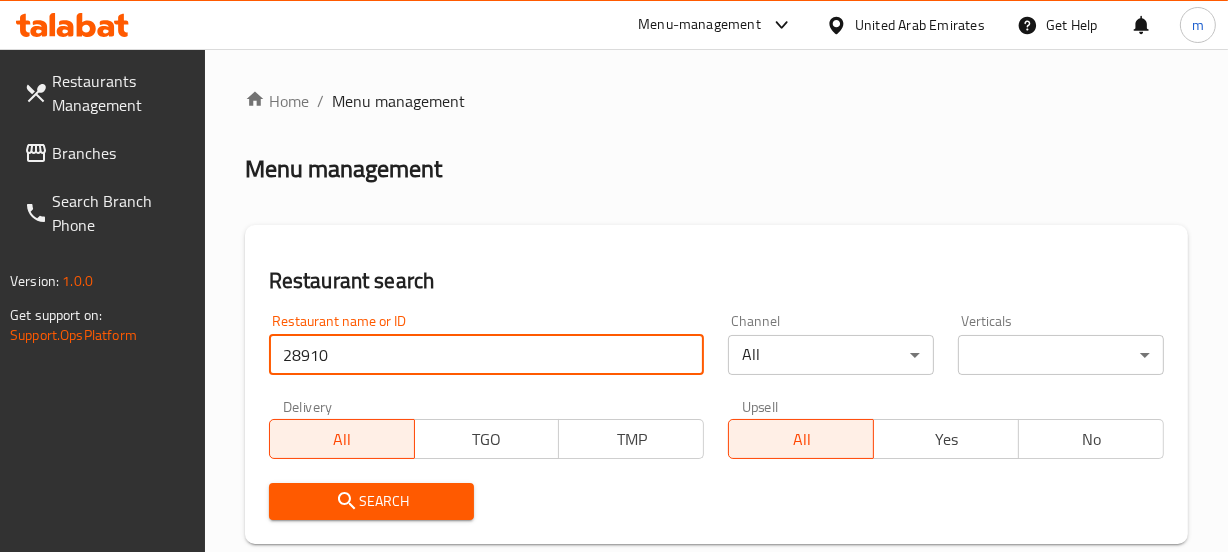type on "28910" 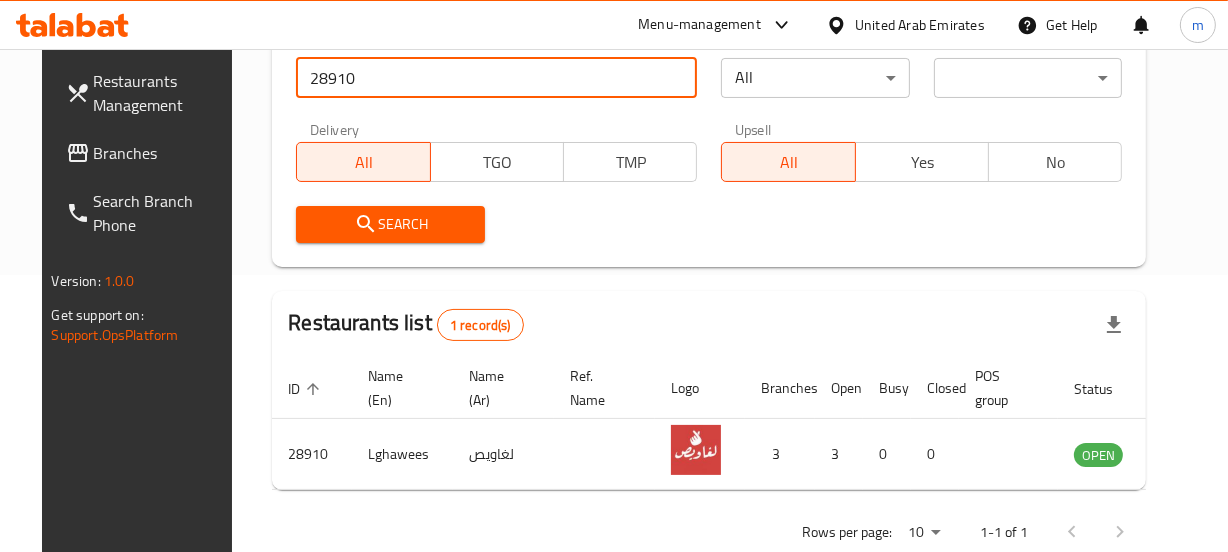 scroll, scrollTop: 291, scrollLeft: 0, axis: vertical 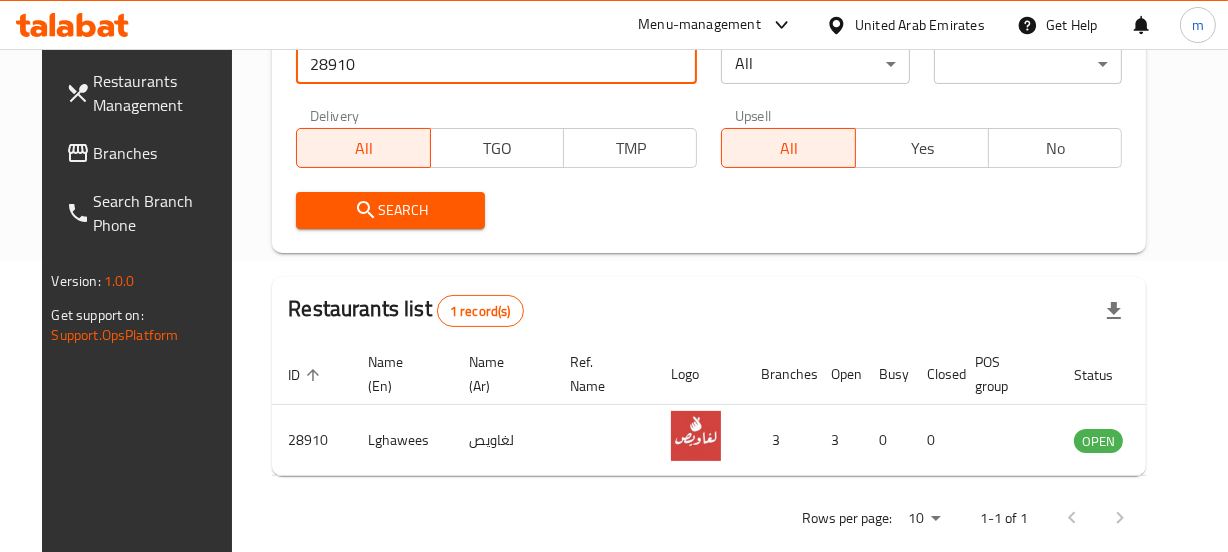 click on "Search" at bounding box center (390, 210) 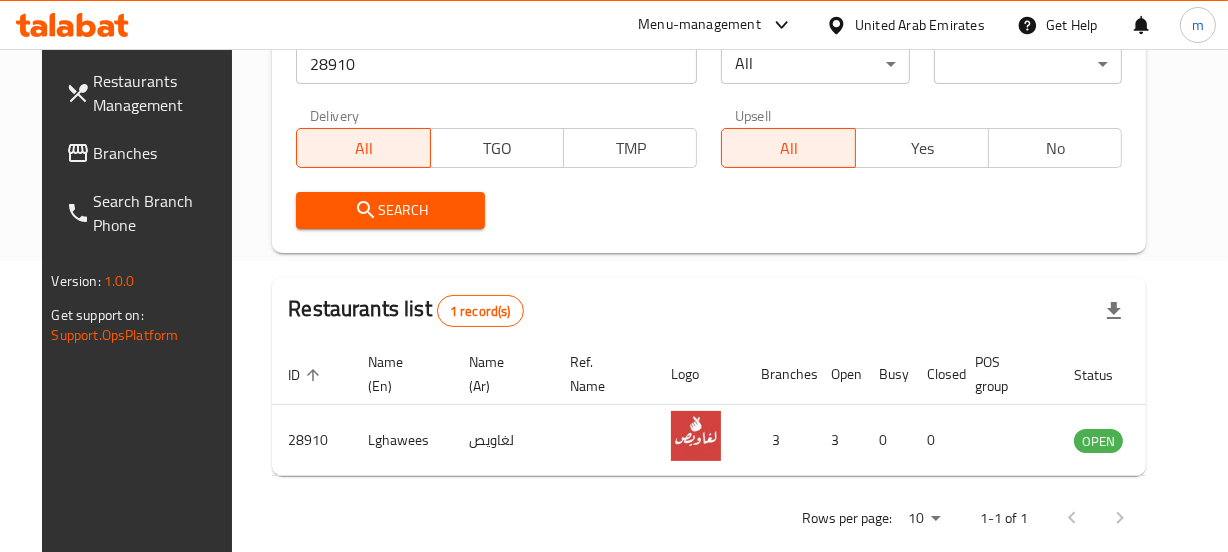scroll, scrollTop: 0, scrollLeft: 16, axis: horizontal 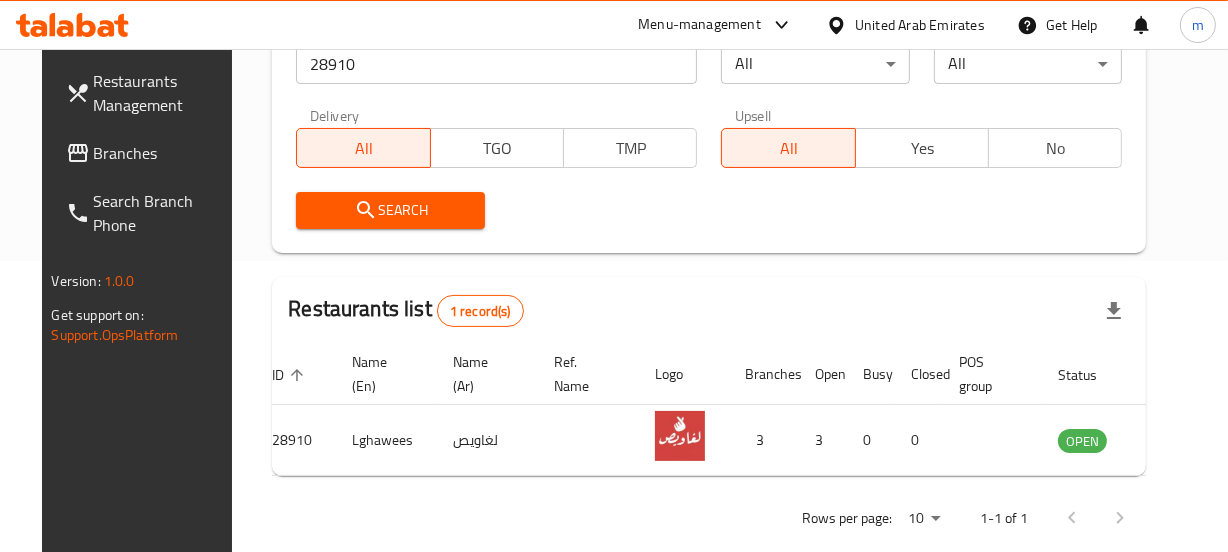 click on "Branches" at bounding box center (162, 153) 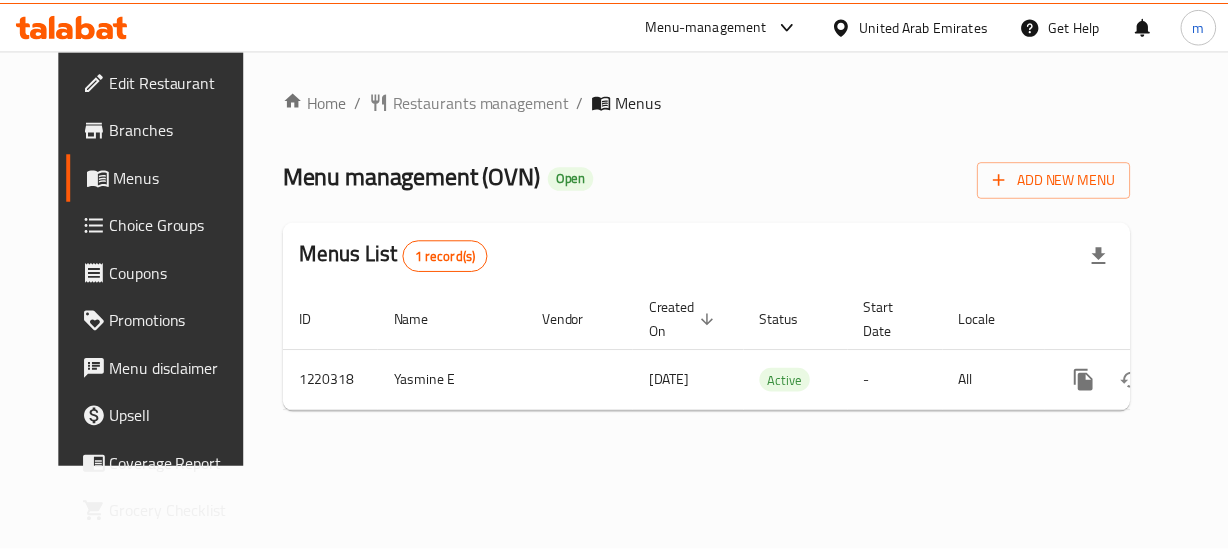 scroll, scrollTop: 0, scrollLeft: 0, axis: both 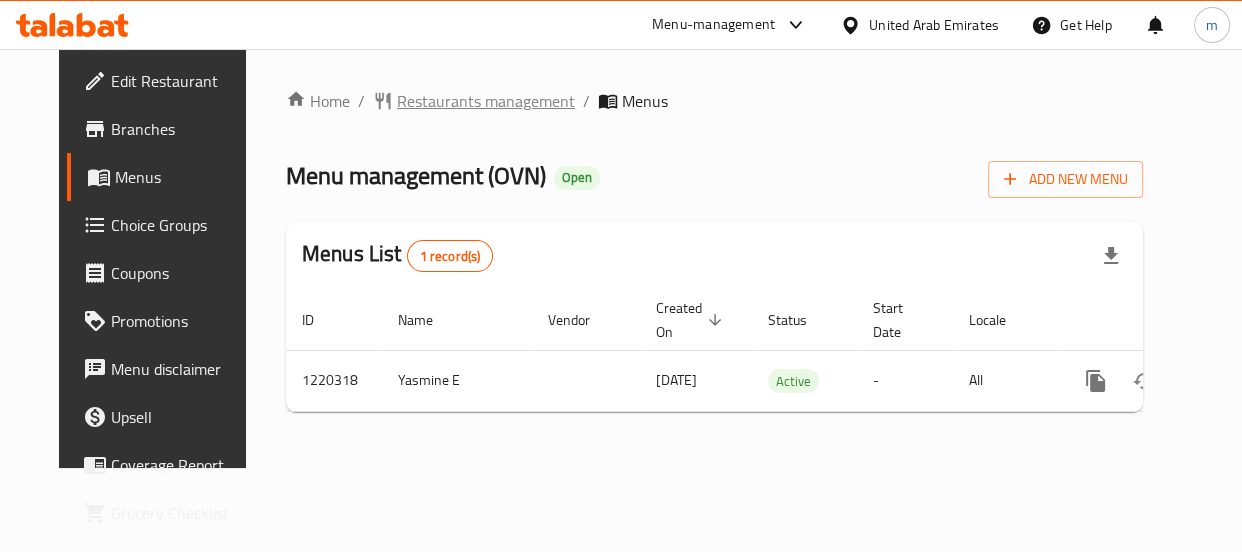 click on "Restaurants management" at bounding box center (486, 101) 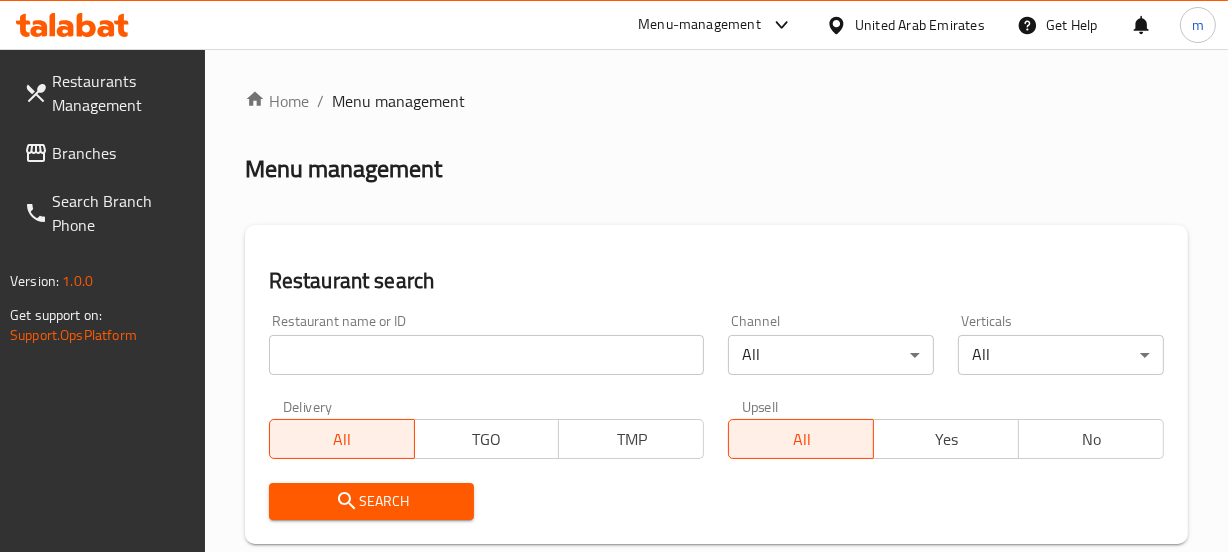 click at bounding box center (614, 276) 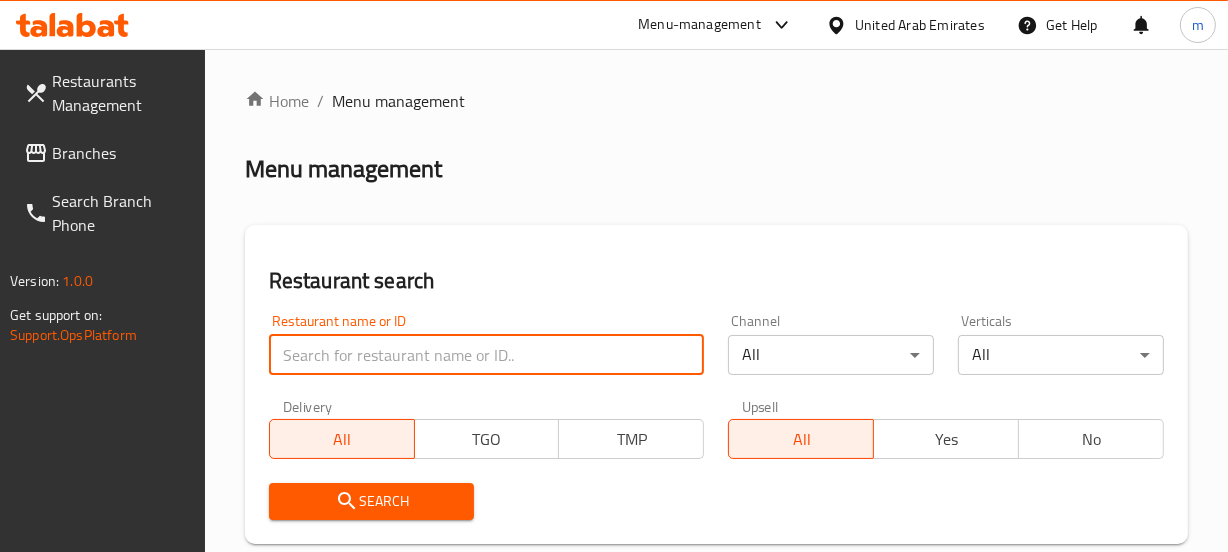 click at bounding box center (487, 355) 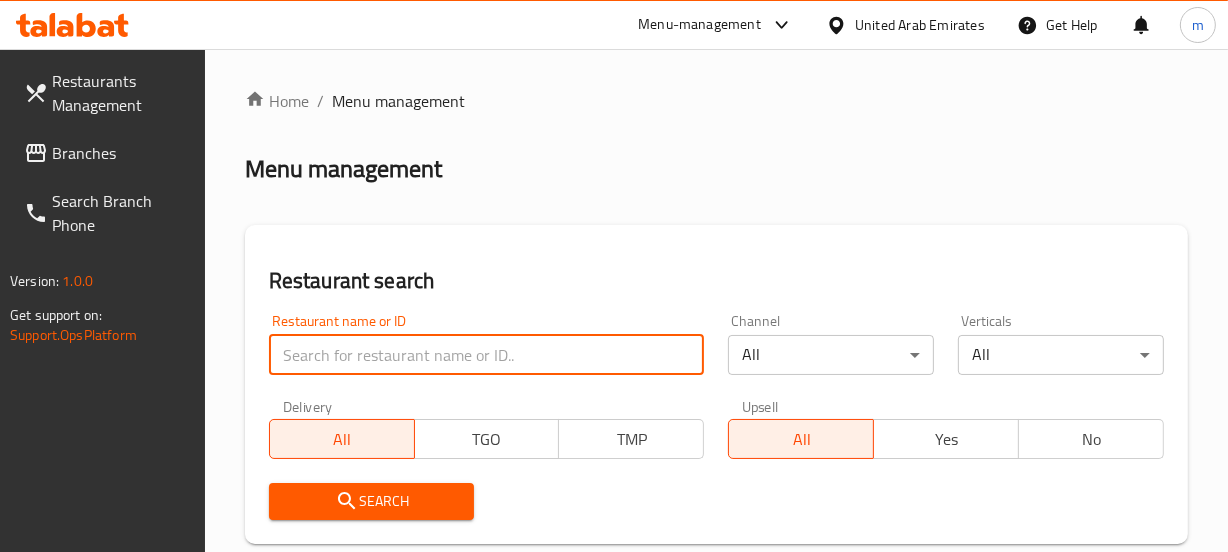 paste on "673322" 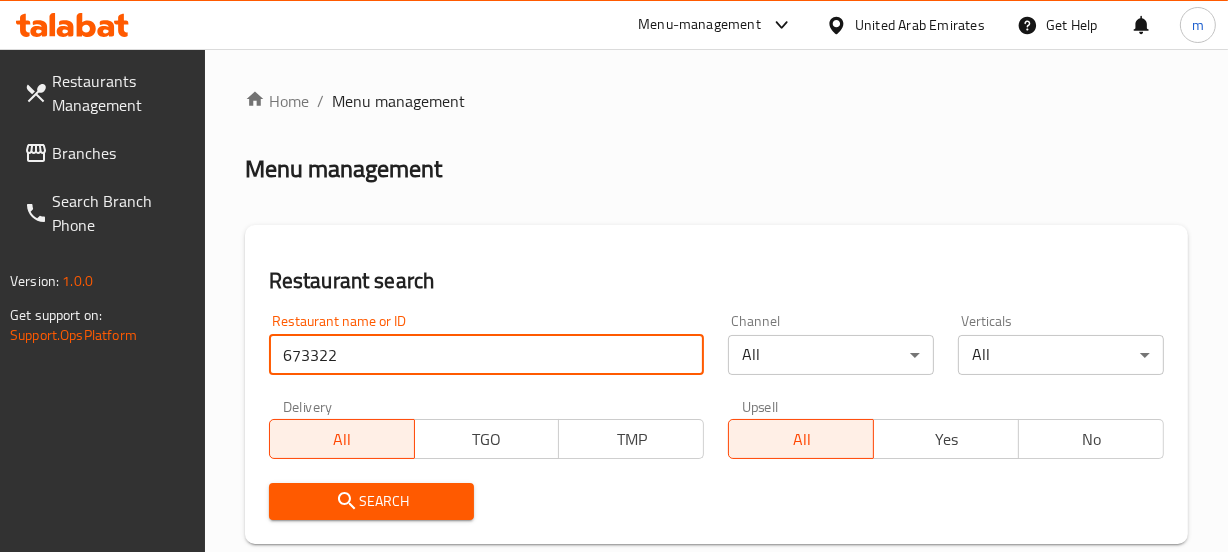 type on "673322" 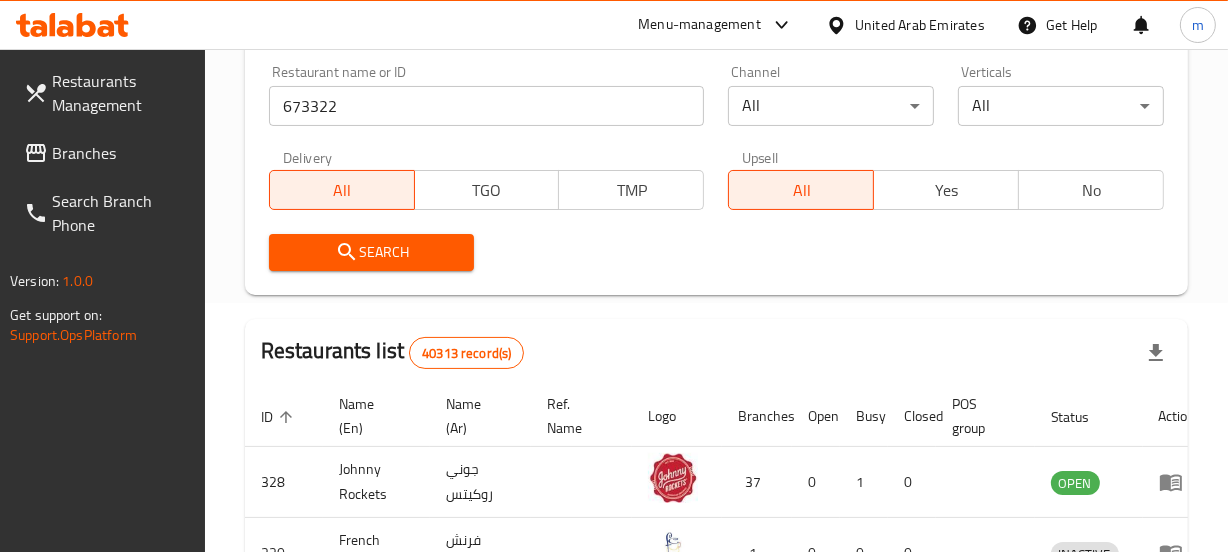 scroll, scrollTop: 272, scrollLeft: 0, axis: vertical 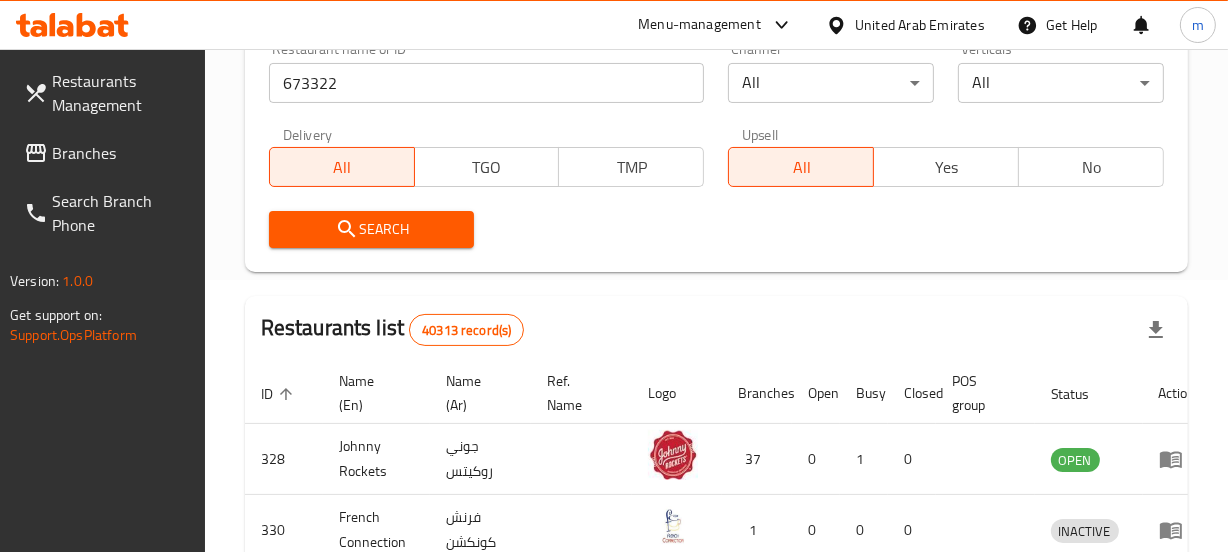 click 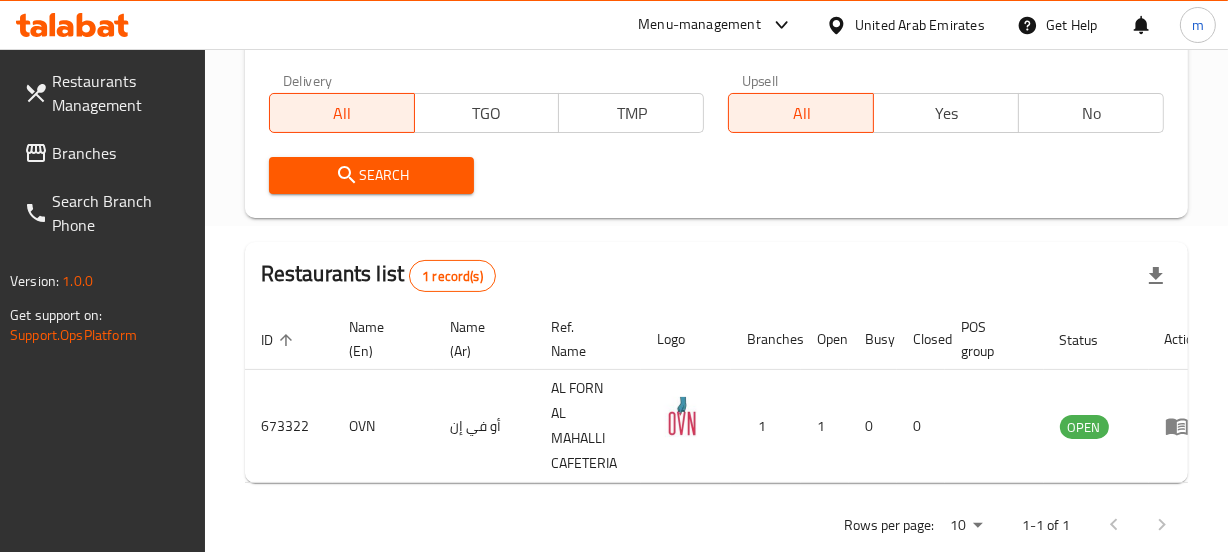 scroll, scrollTop: 380, scrollLeft: 0, axis: vertical 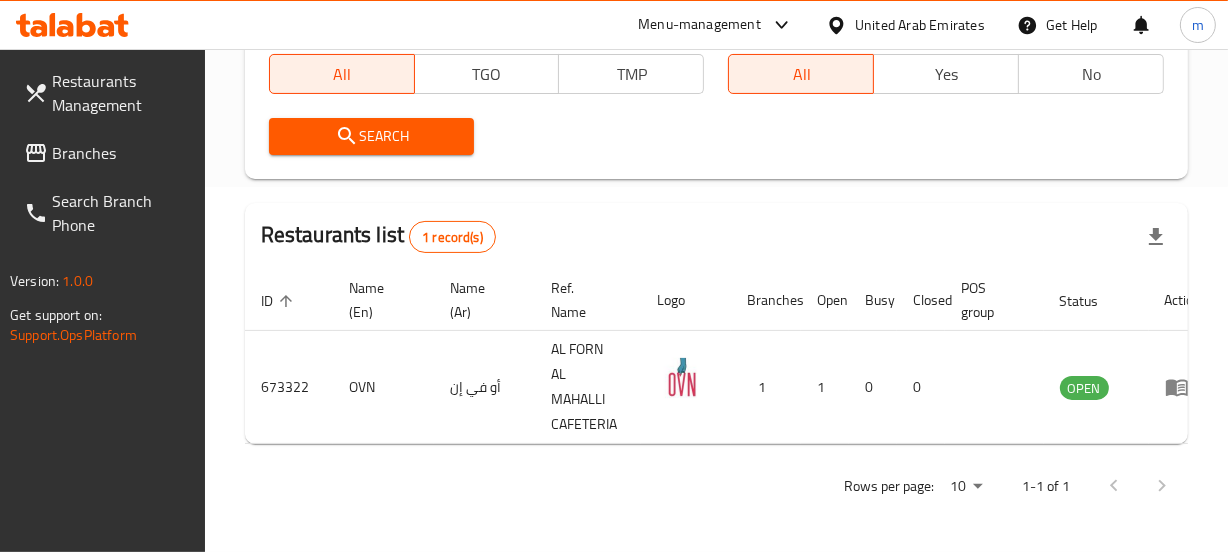 click on "United Arab Emirates" at bounding box center [920, 25] 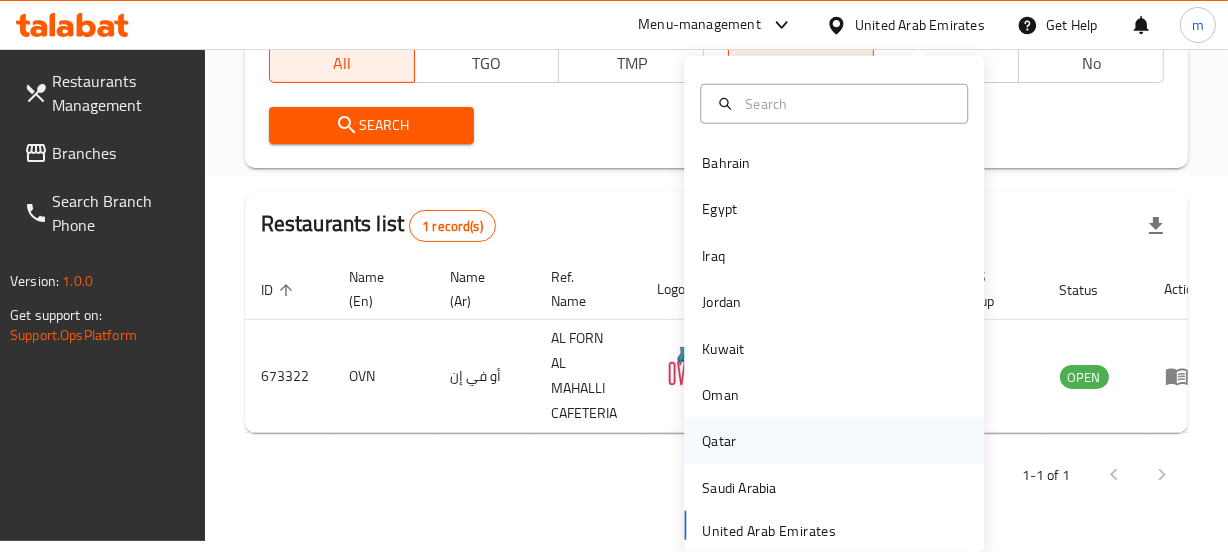 click on "Qatar" at bounding box center [719, 441] 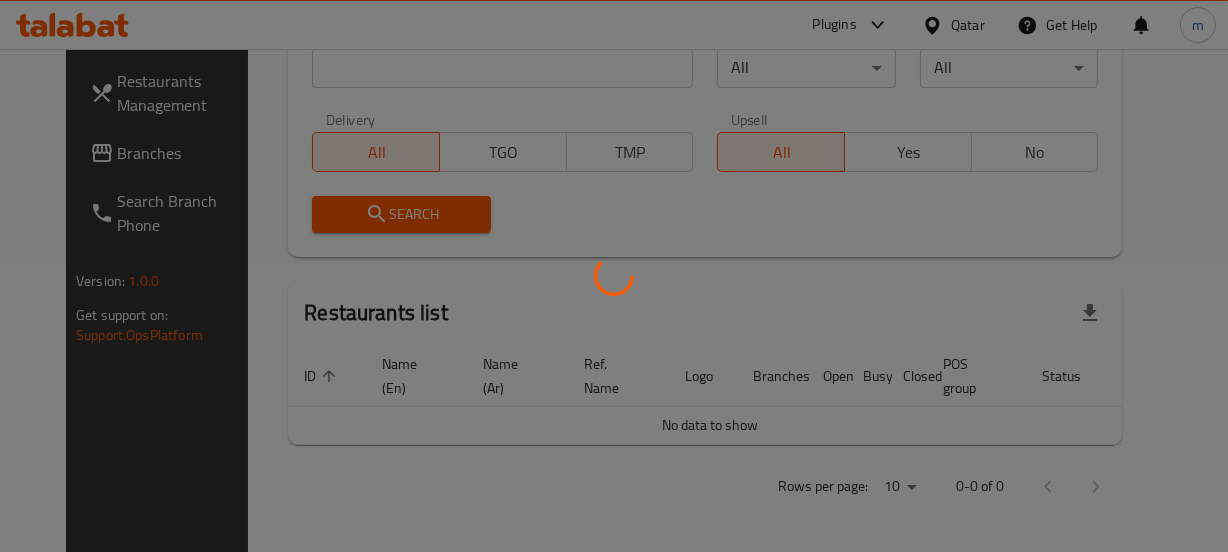 scroll, scrollTop: 380, scrollLeft: 0, axis: vertical 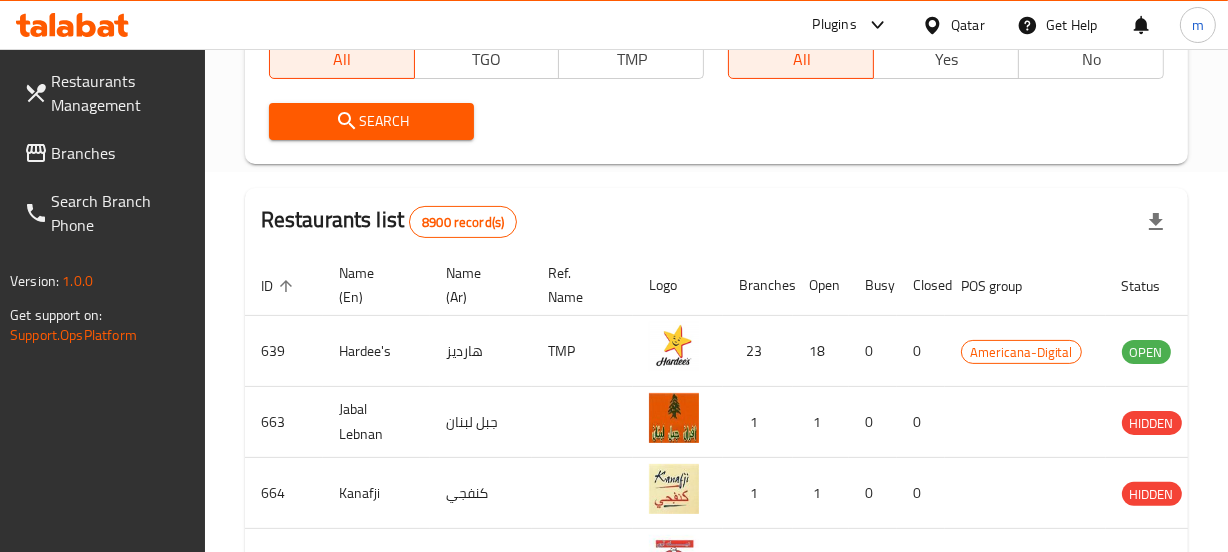click on "Branches" at bounding box center [120, 153] 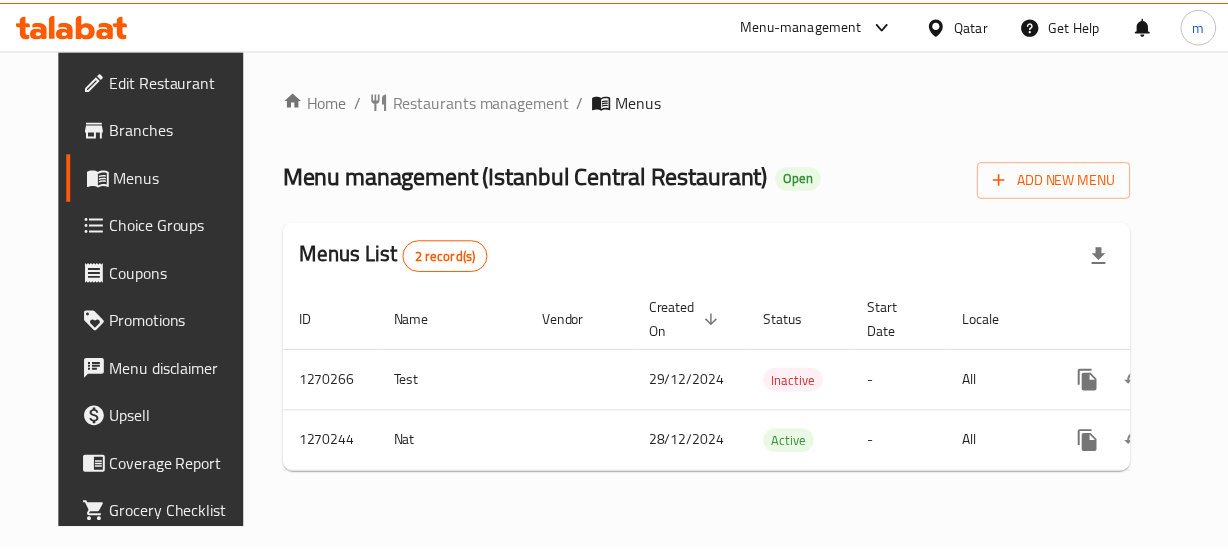scroll, scrollTop: 0, scrollLeft: 0, axis: both 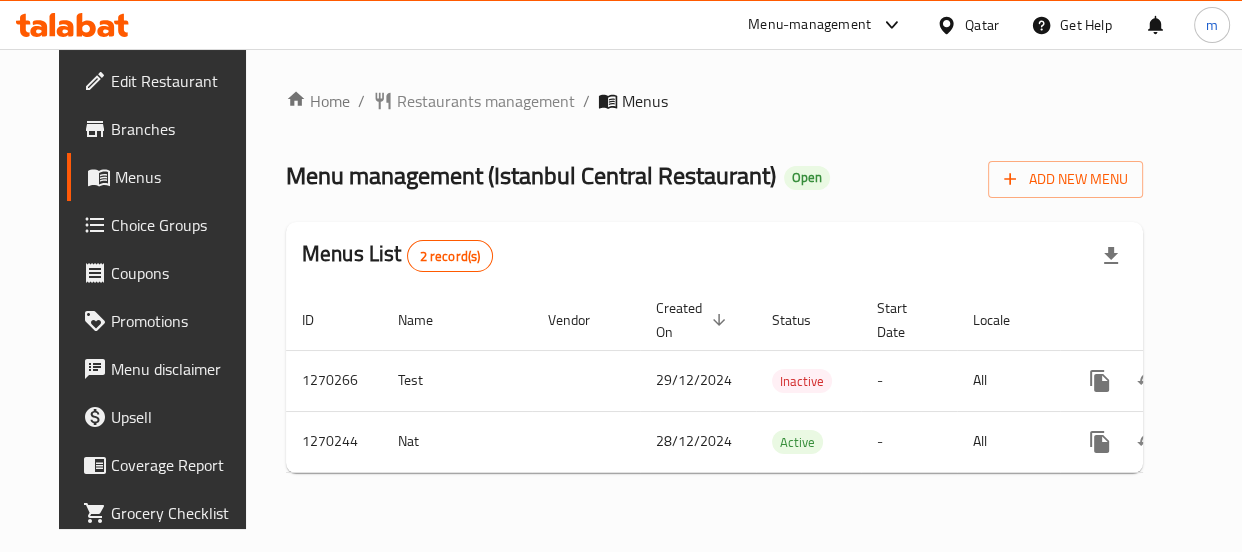 click on "Home / Restaurants management / Menus Menu management ( [CITY] [BRAND] )  Open Add New Menu Menus List   2 record(s) ID Name Vendor Created On sorted descending Status Start Date Locale Actions 1270266 Test 29/12/2024 Inactive - All 1270244 Nat 28/12/2024 Active - All" at bounding box center [714, 289] 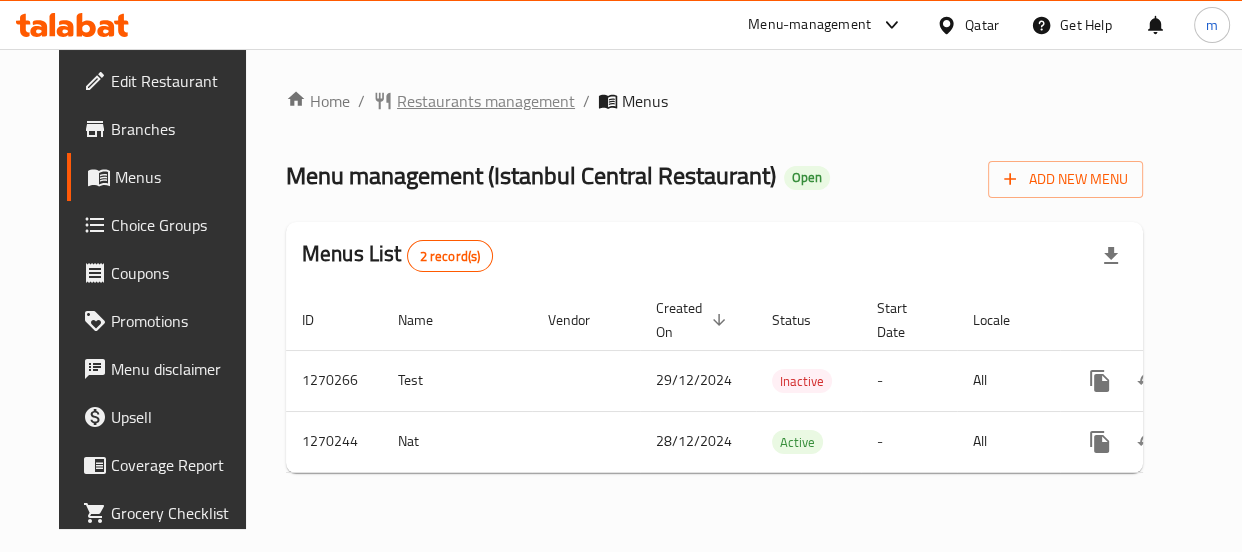 click on "Restaurants management" at bounding box center (486, 101) 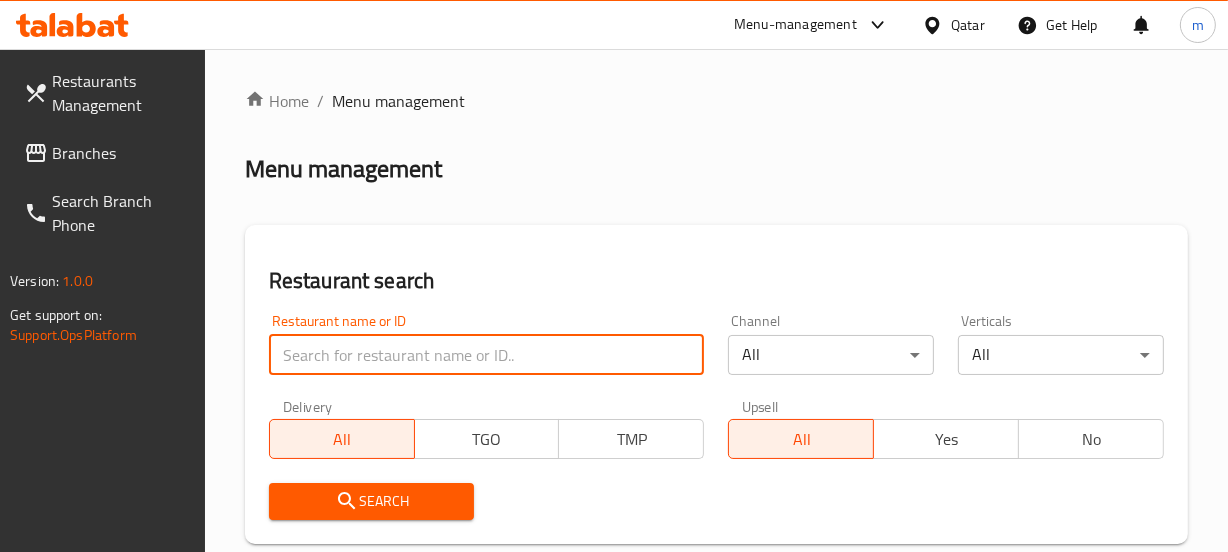click at bounding box center (487, 355) 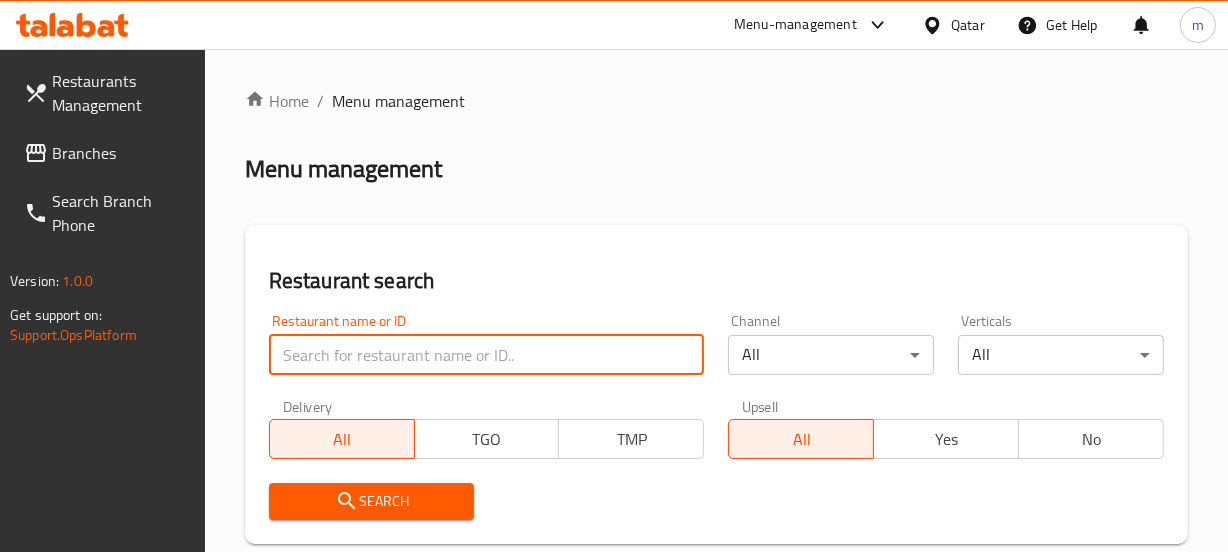 paste on "689092" 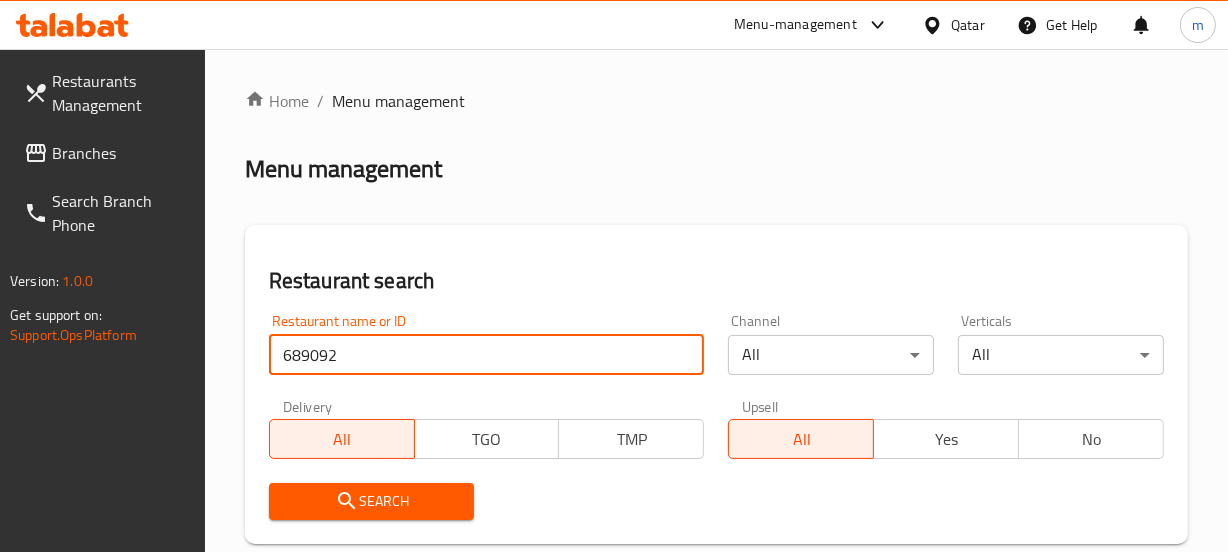 type on "689092" 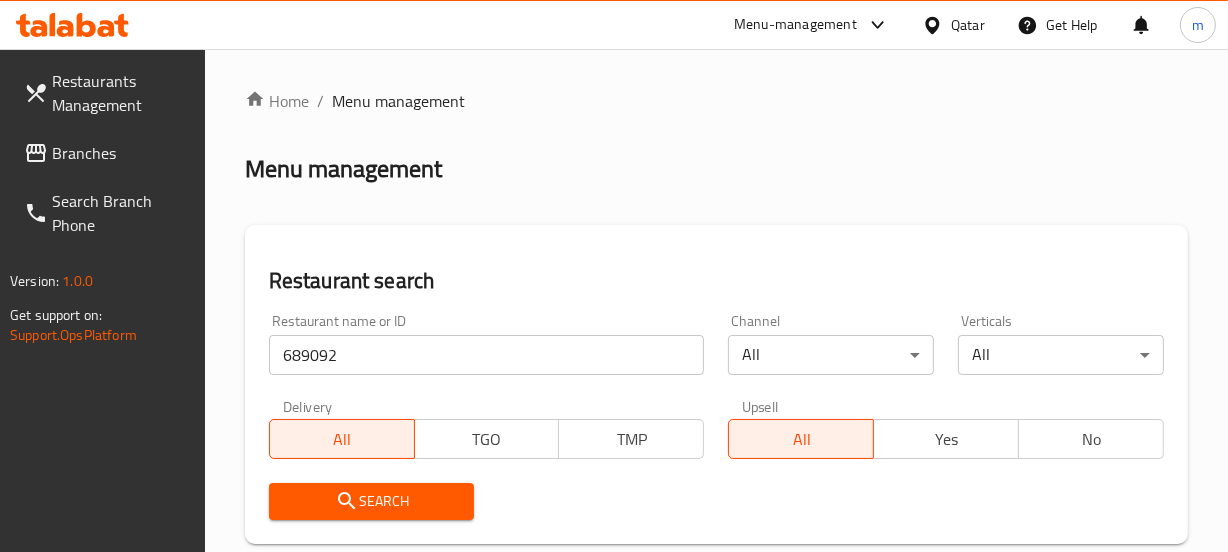 drag, startPoint x: 397, startPoint y: 499, endPoint x: 475, endPoint y: 213, distance: 296.44562 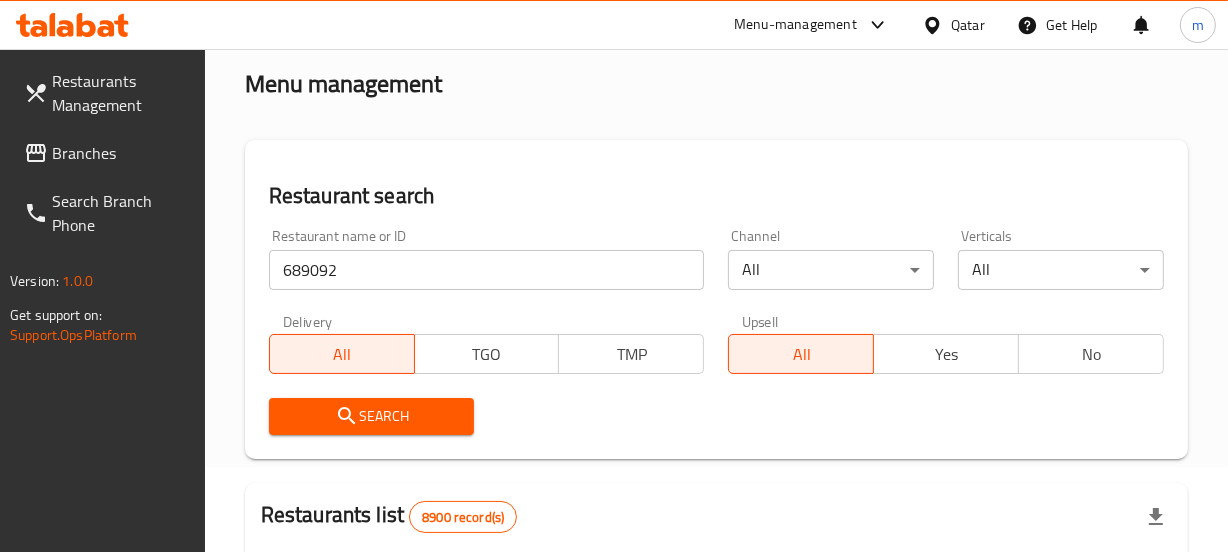 scroll, scrollTop: 181, scrollLeft: 0, axis: vertical 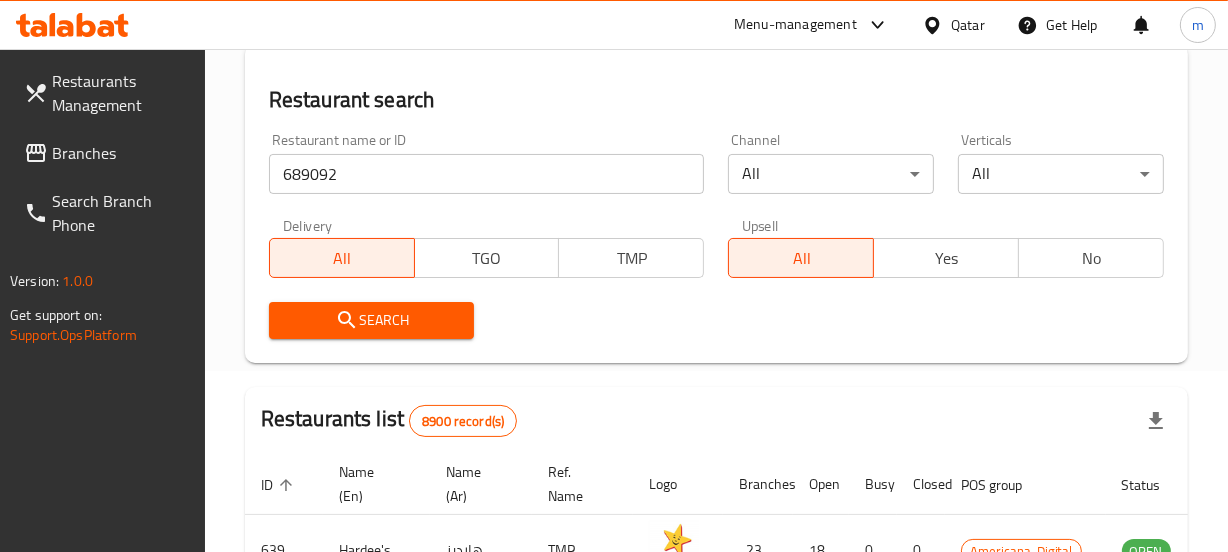 click on "Search" at bounding box center (372, 320) 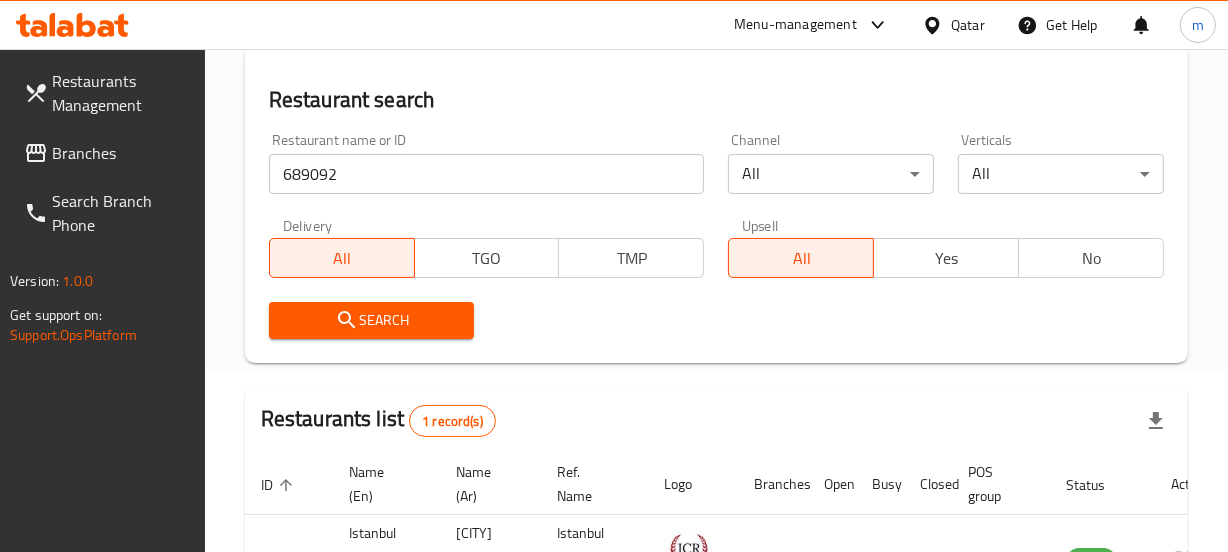 scroll, scrollTop: 354, scrollLeft: 0, axis: vertical 